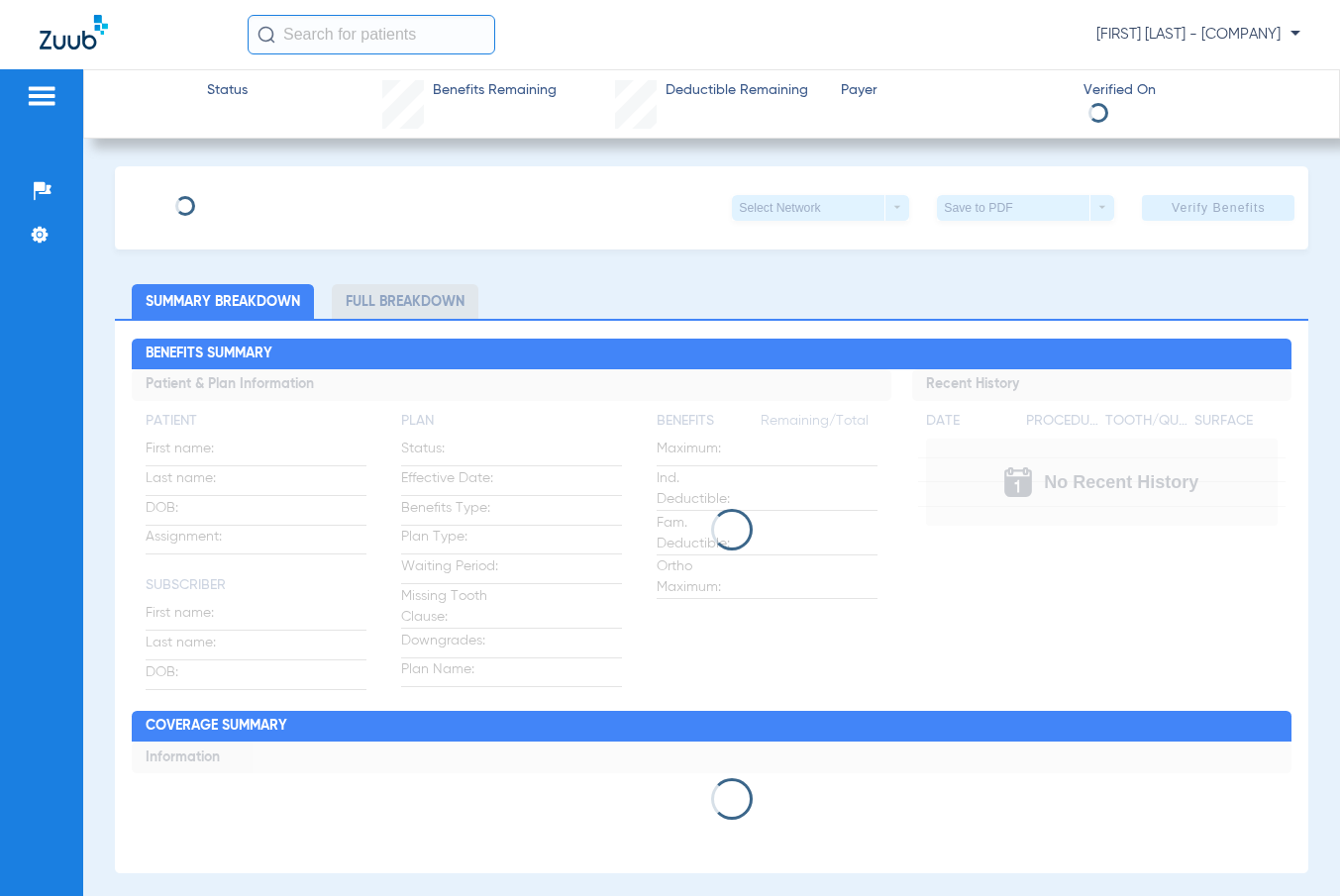 scroll, scrollTop: 0, scrollLeft: 0, axis: both 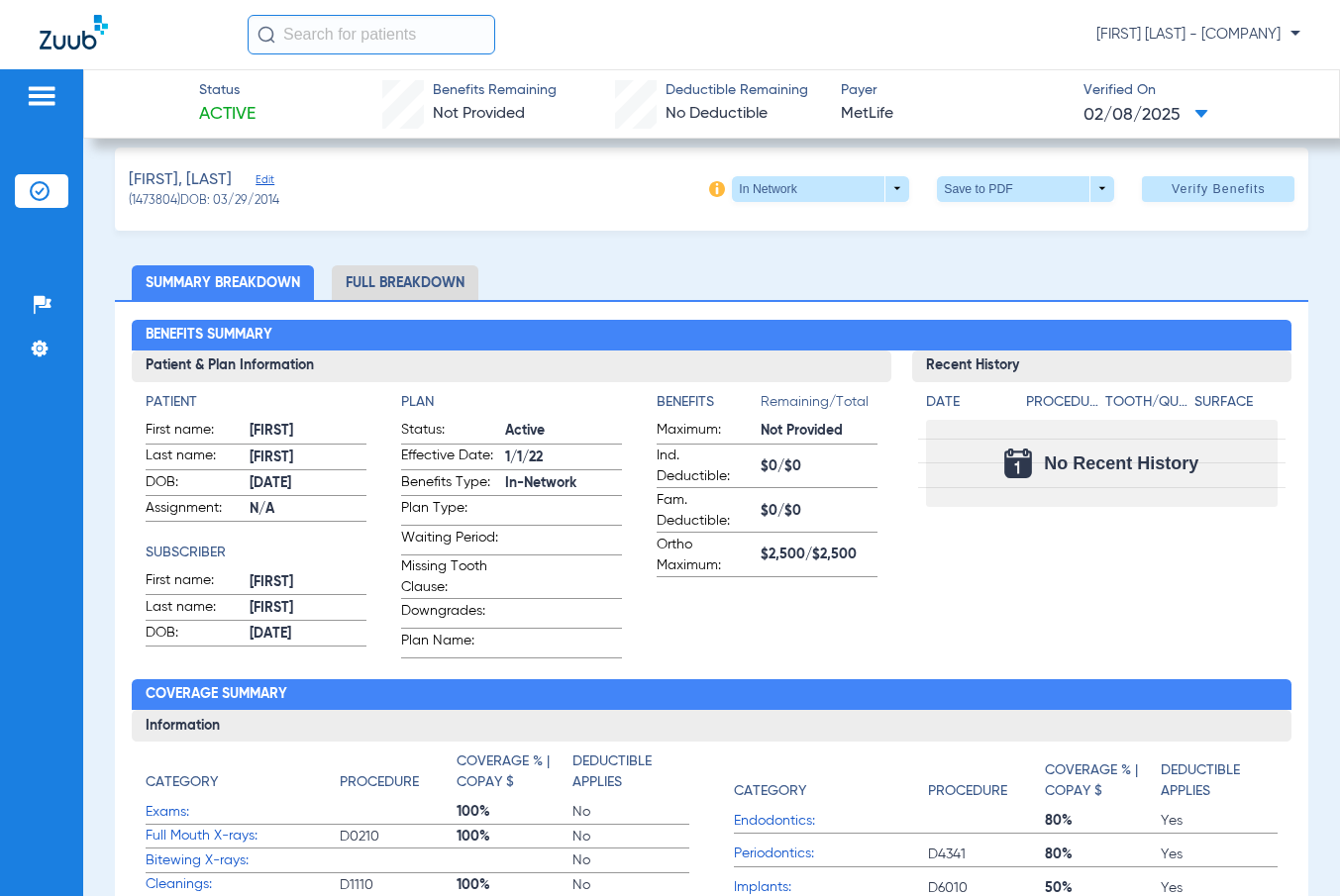 click 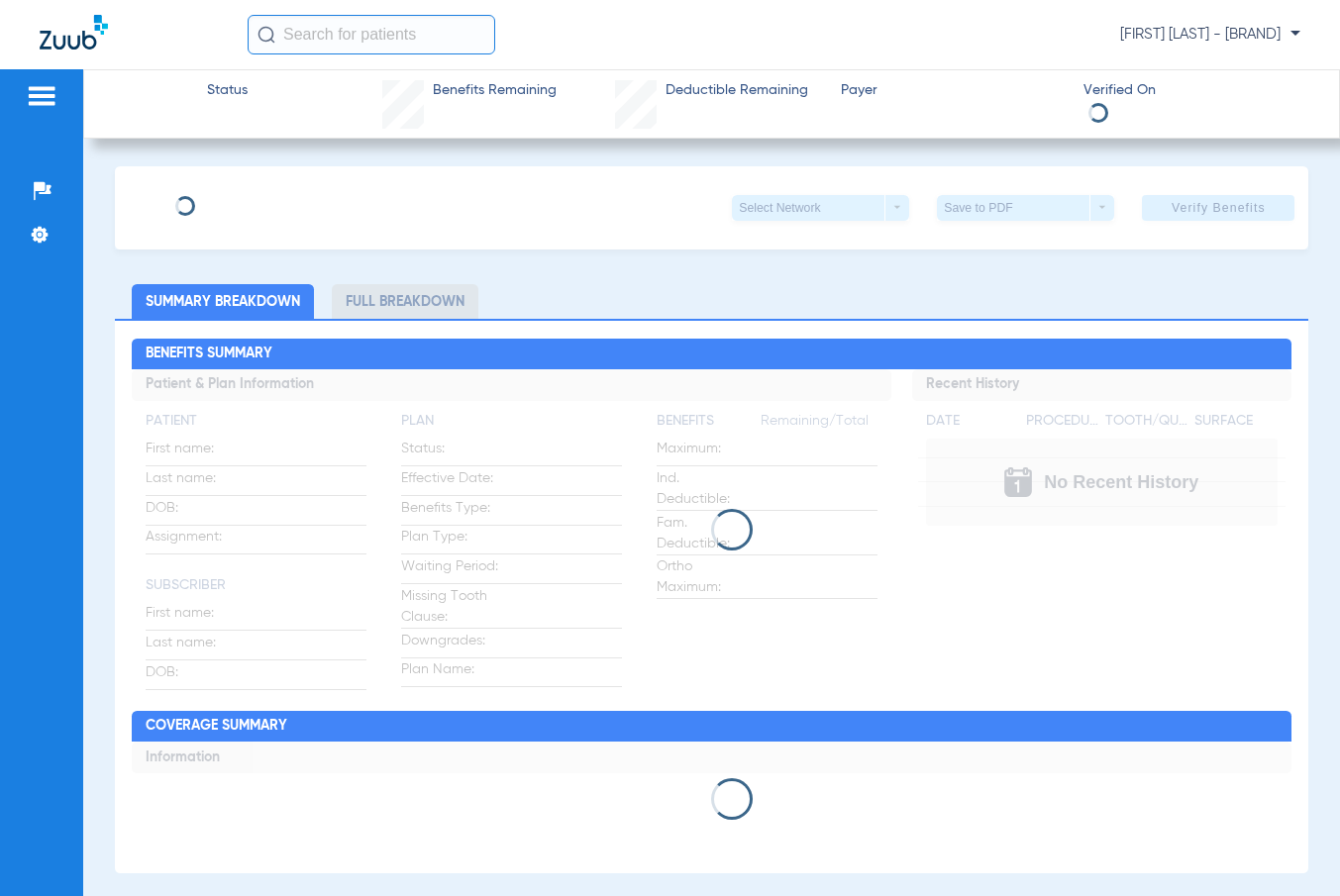 scroll, scrollTop: 0, scrollLeft: 0, axis: both 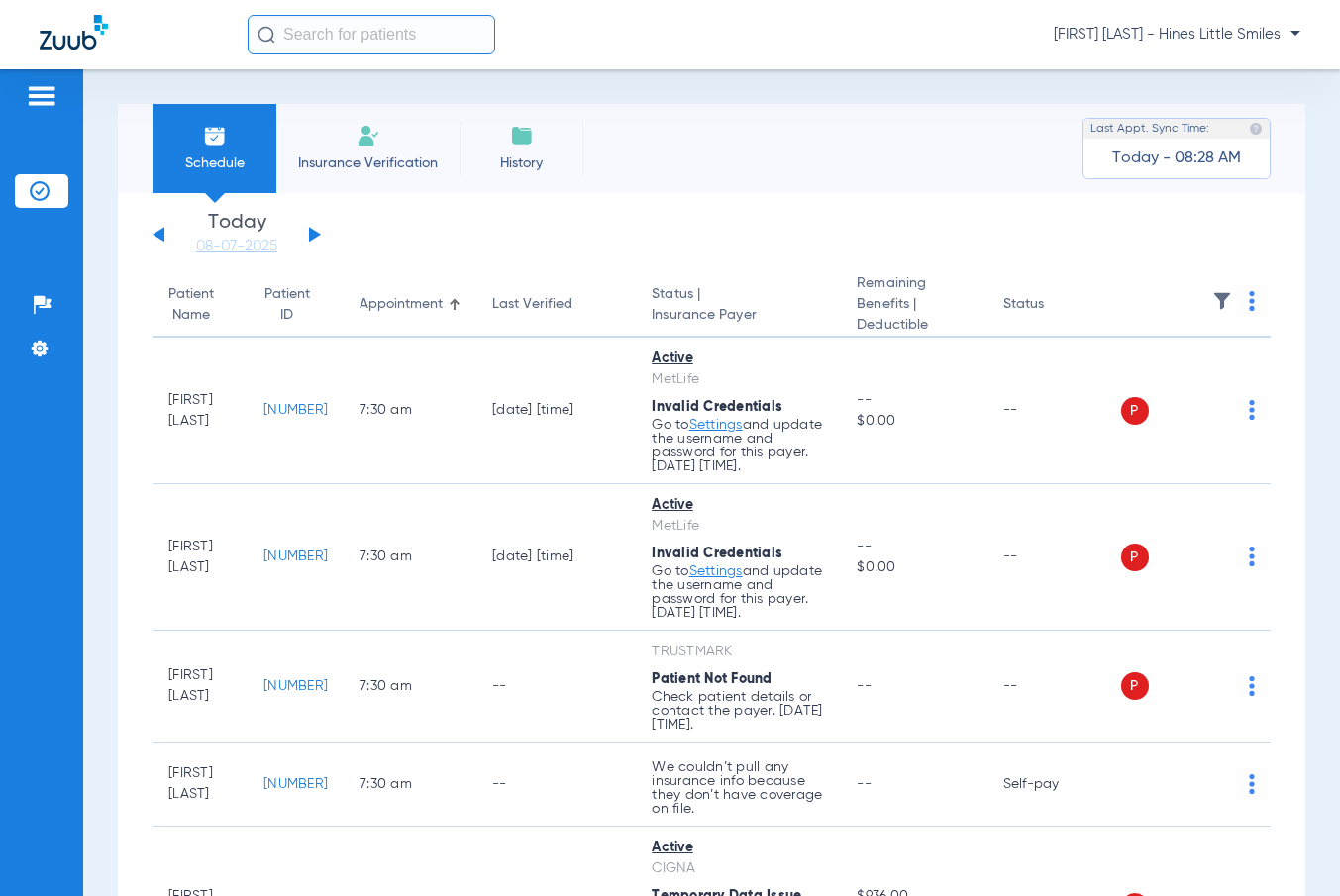 click on "Insurance Verification" 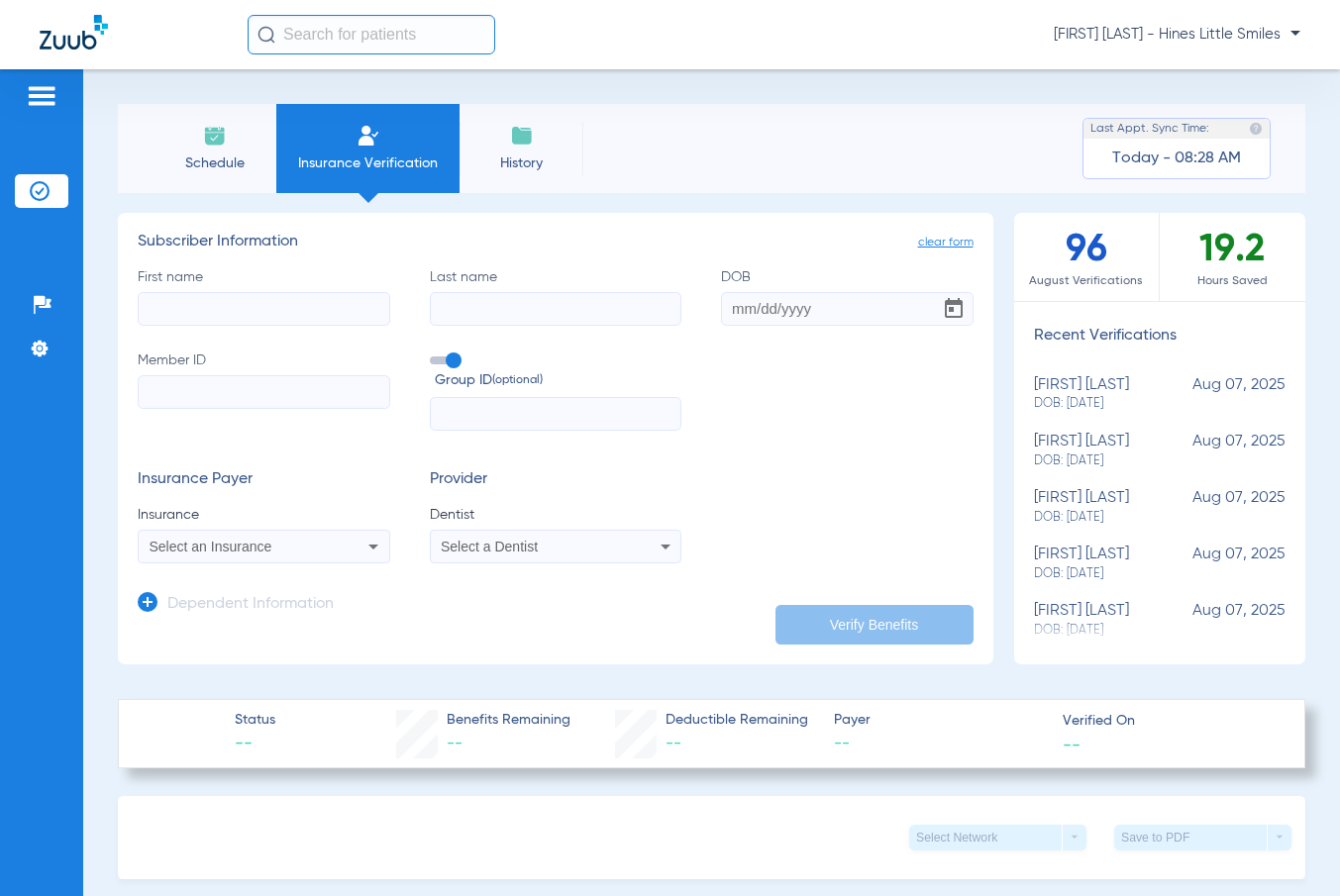 click on "First name" 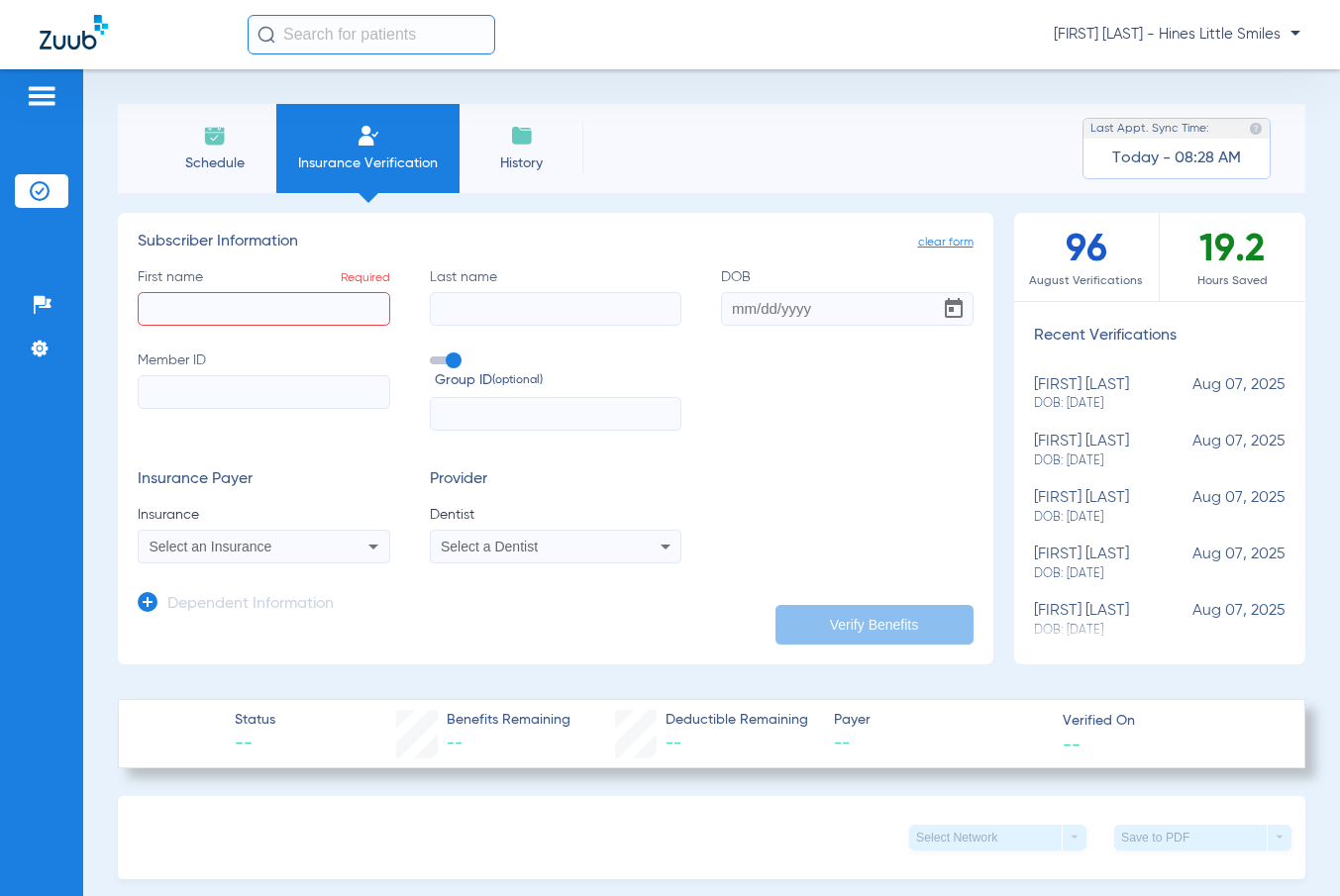 click on "First name  Required" 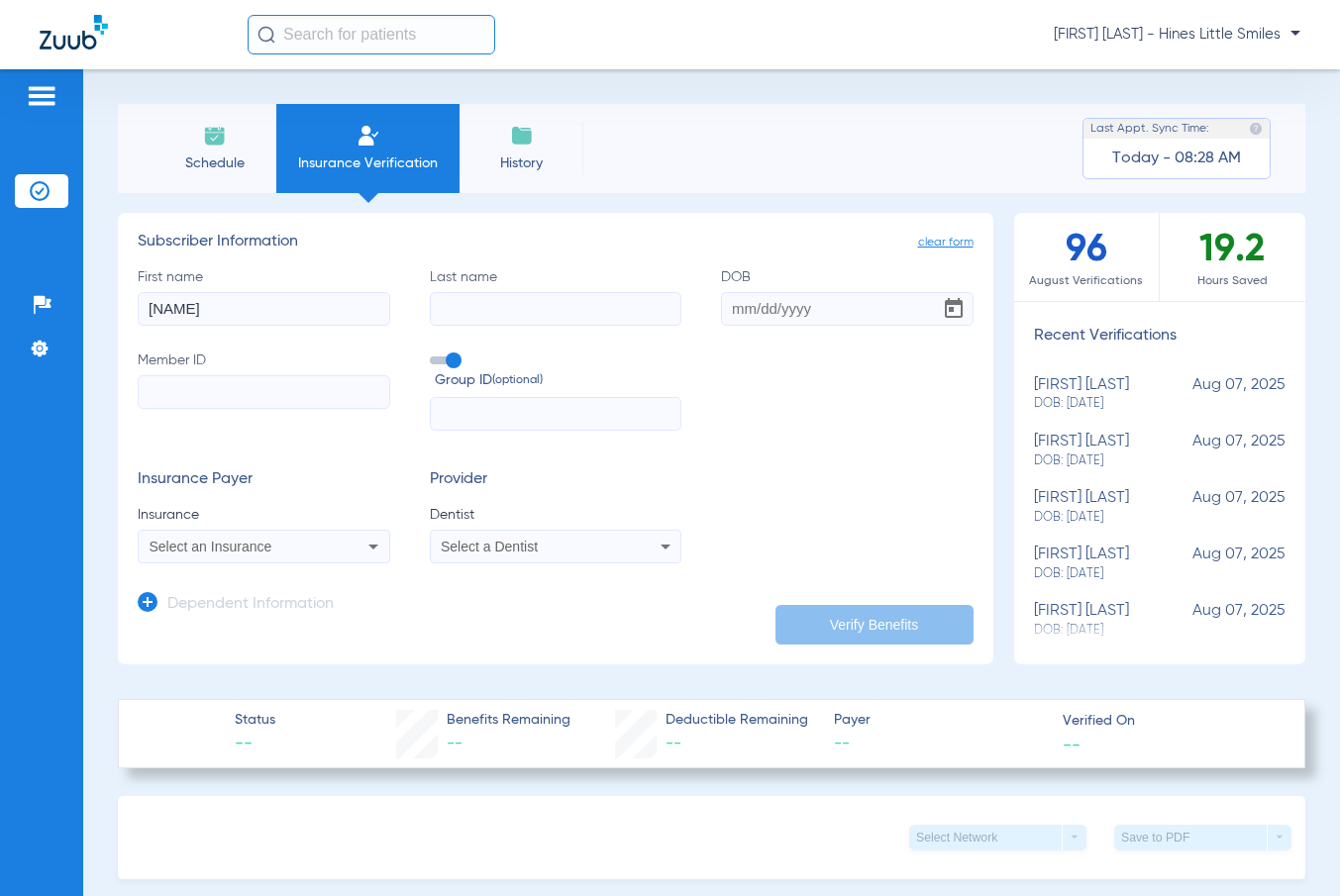 type on "[NAME]" 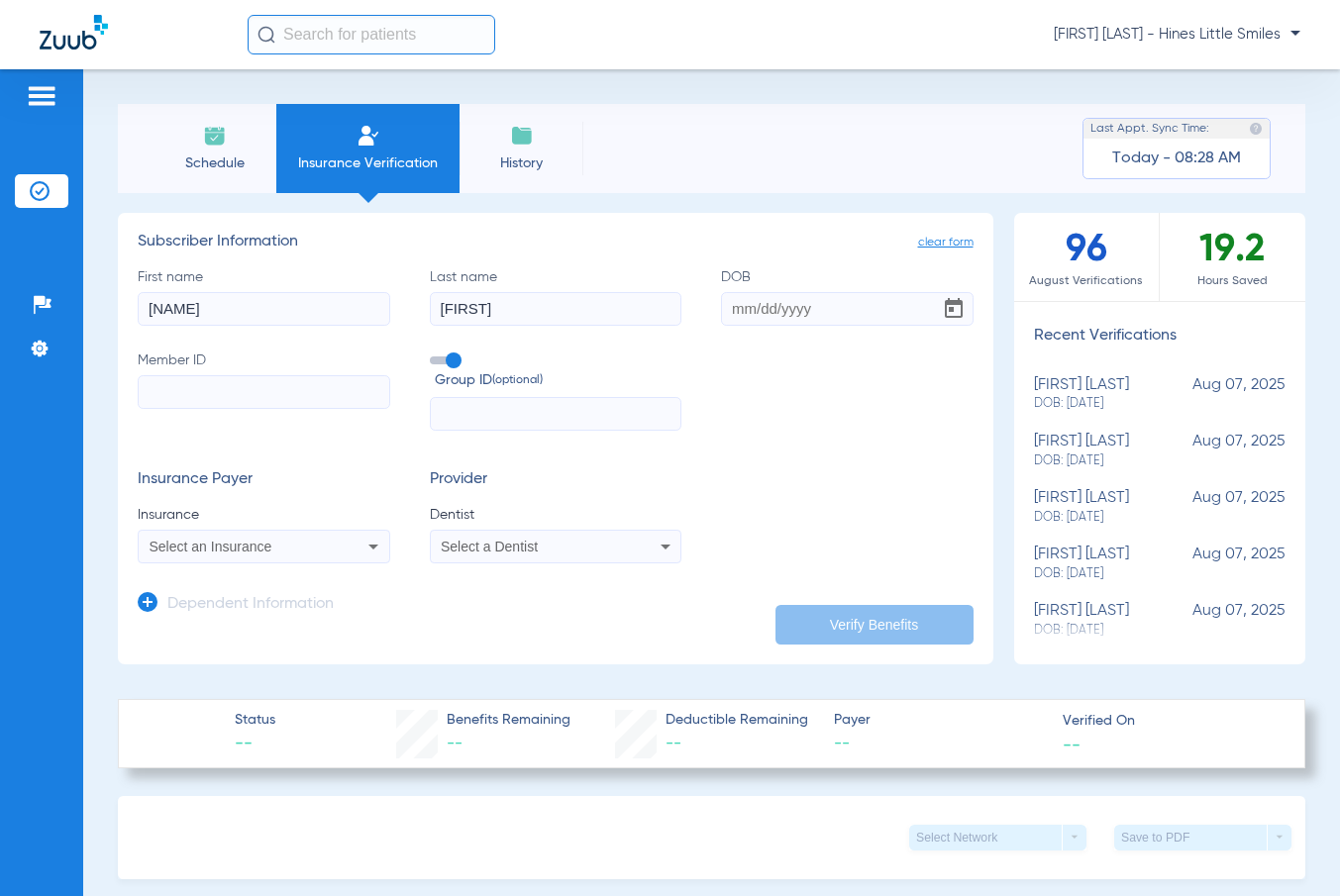 type on "[FIRST]" 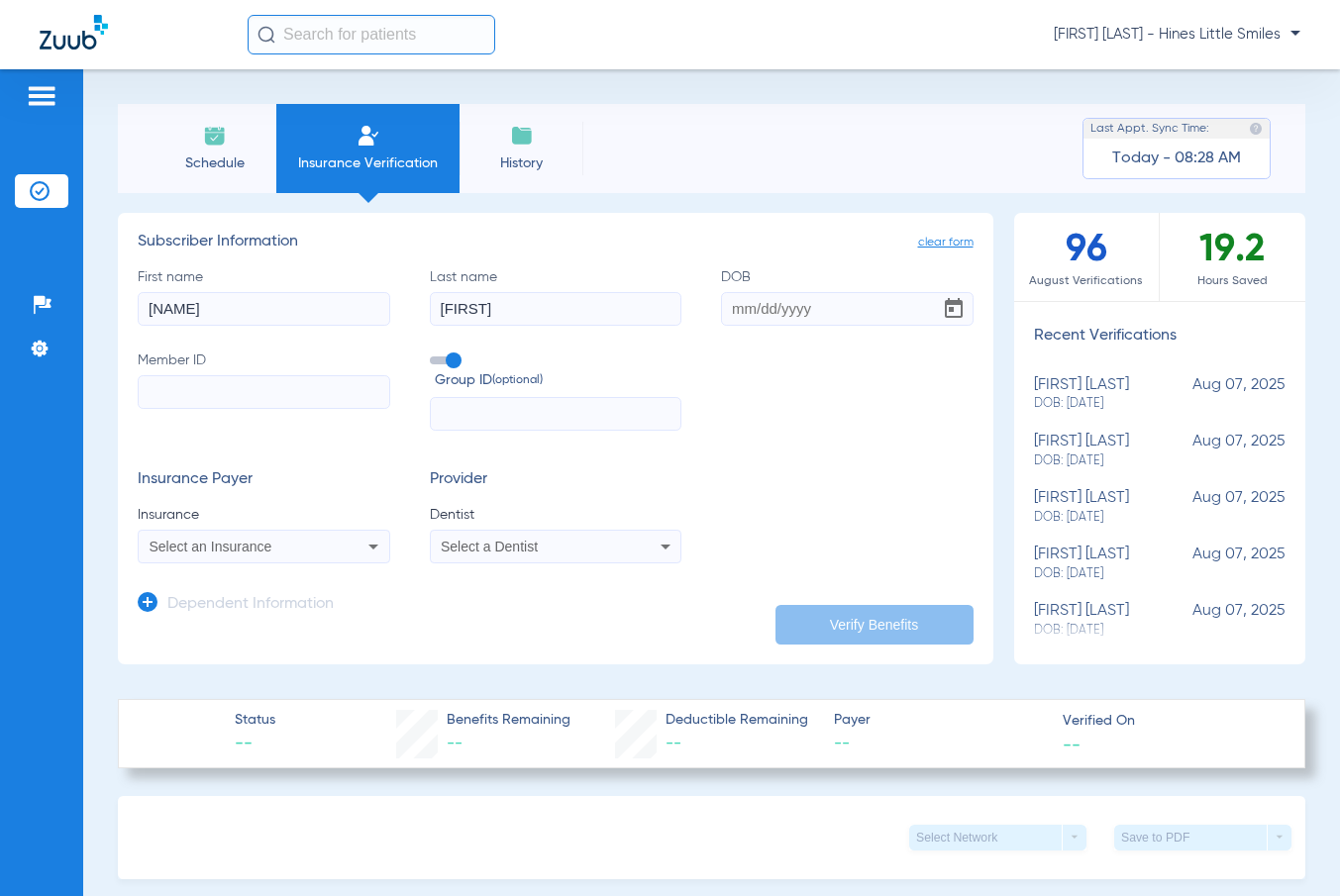 paste on "[NUMBER]" 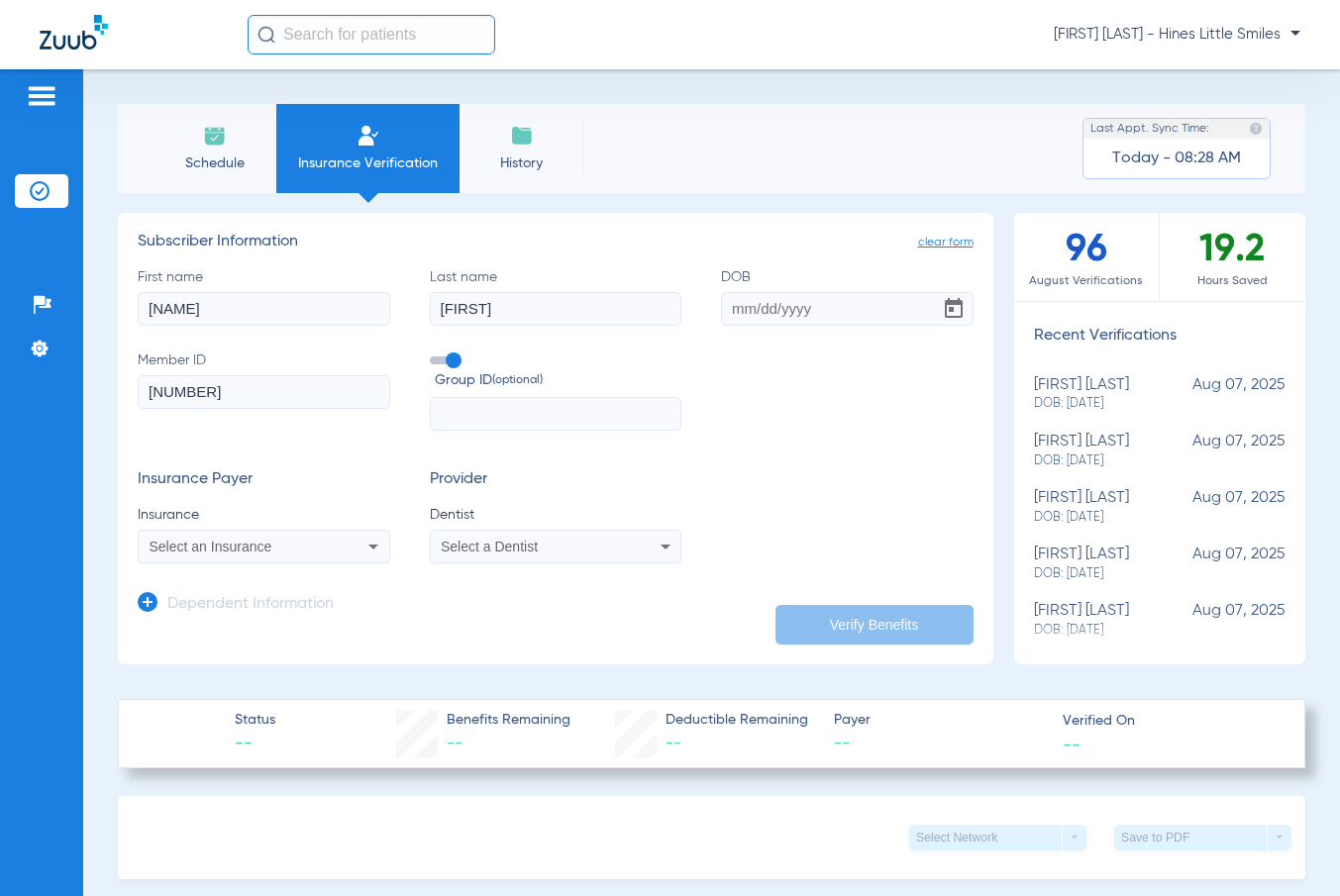 type on "[NUMBER]" 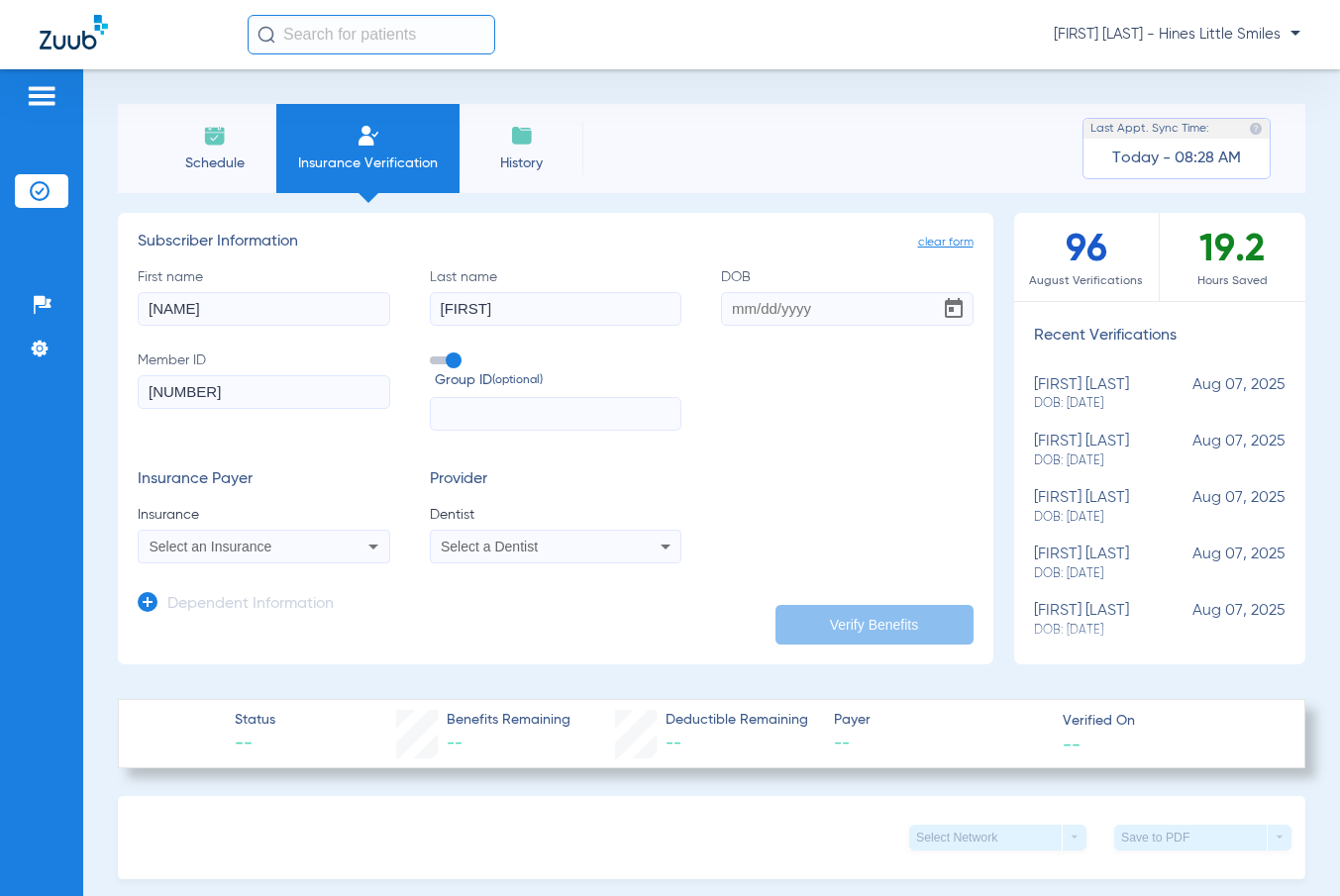 drag, startPoint x: 773, startPoint y: 317, endPoint x: 749, endPoint y: 317, distance: 24 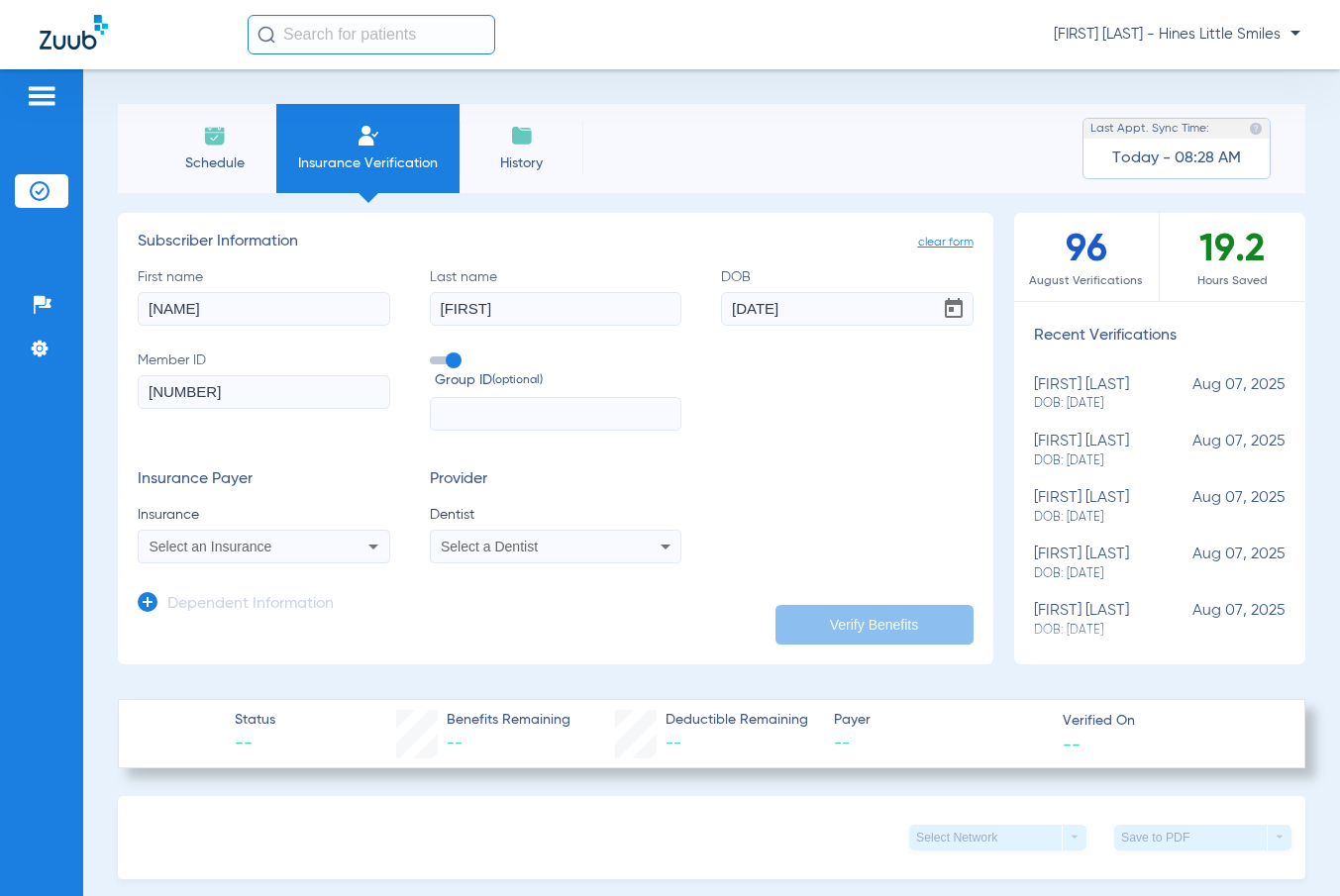 type on "[DATE]" 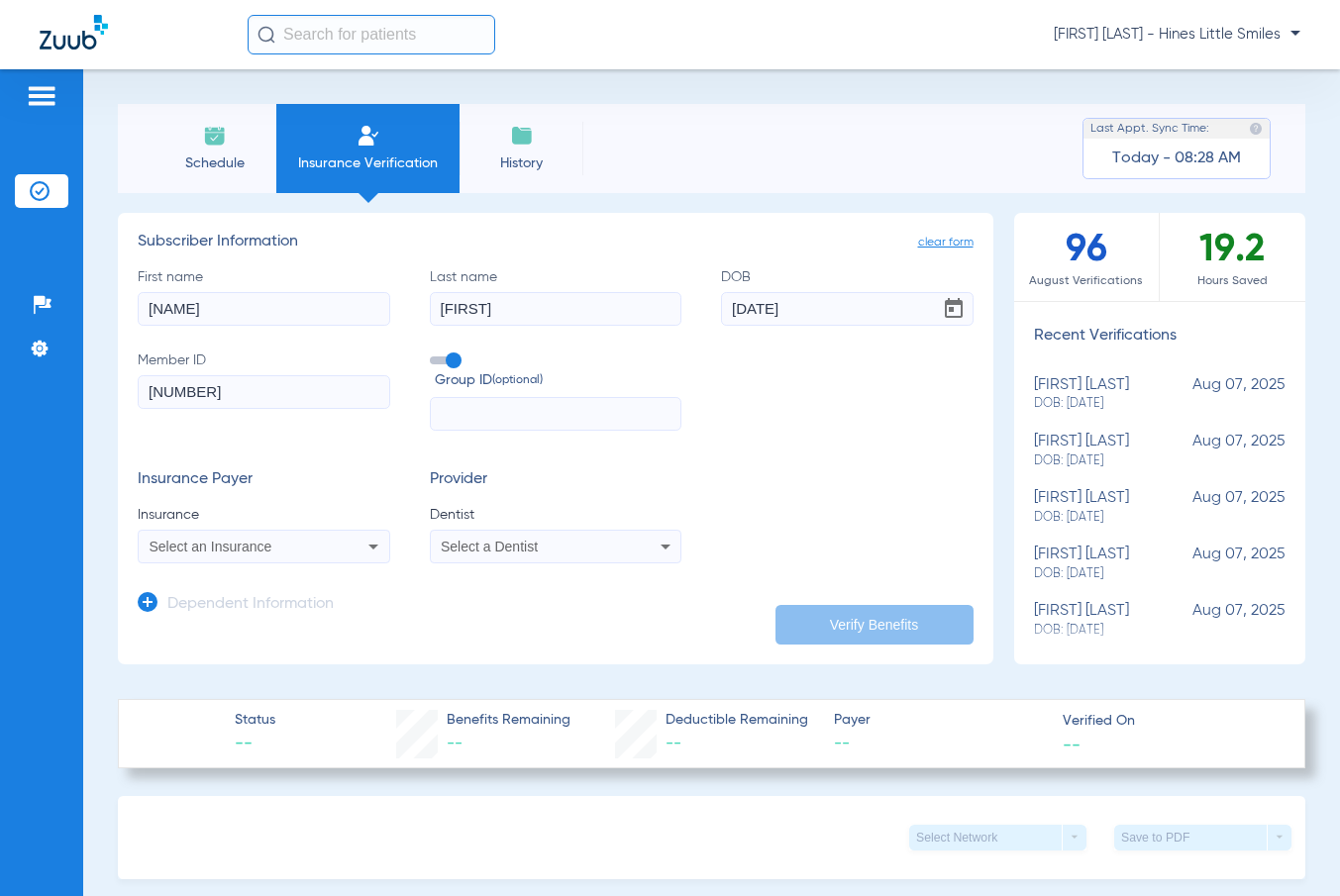 click on "Select an Insurance" at bounding box center [241, 547] 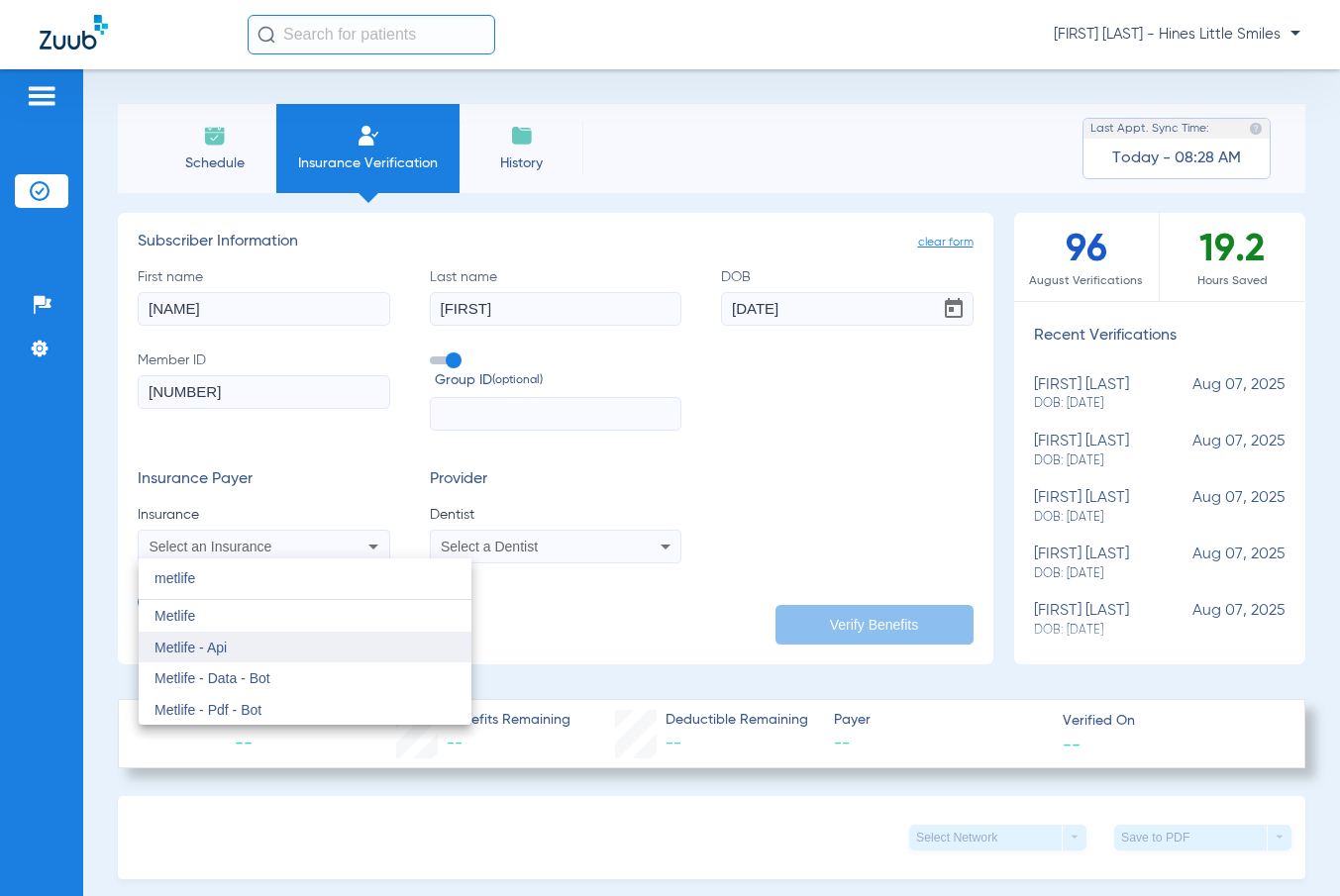 type on "metlife" 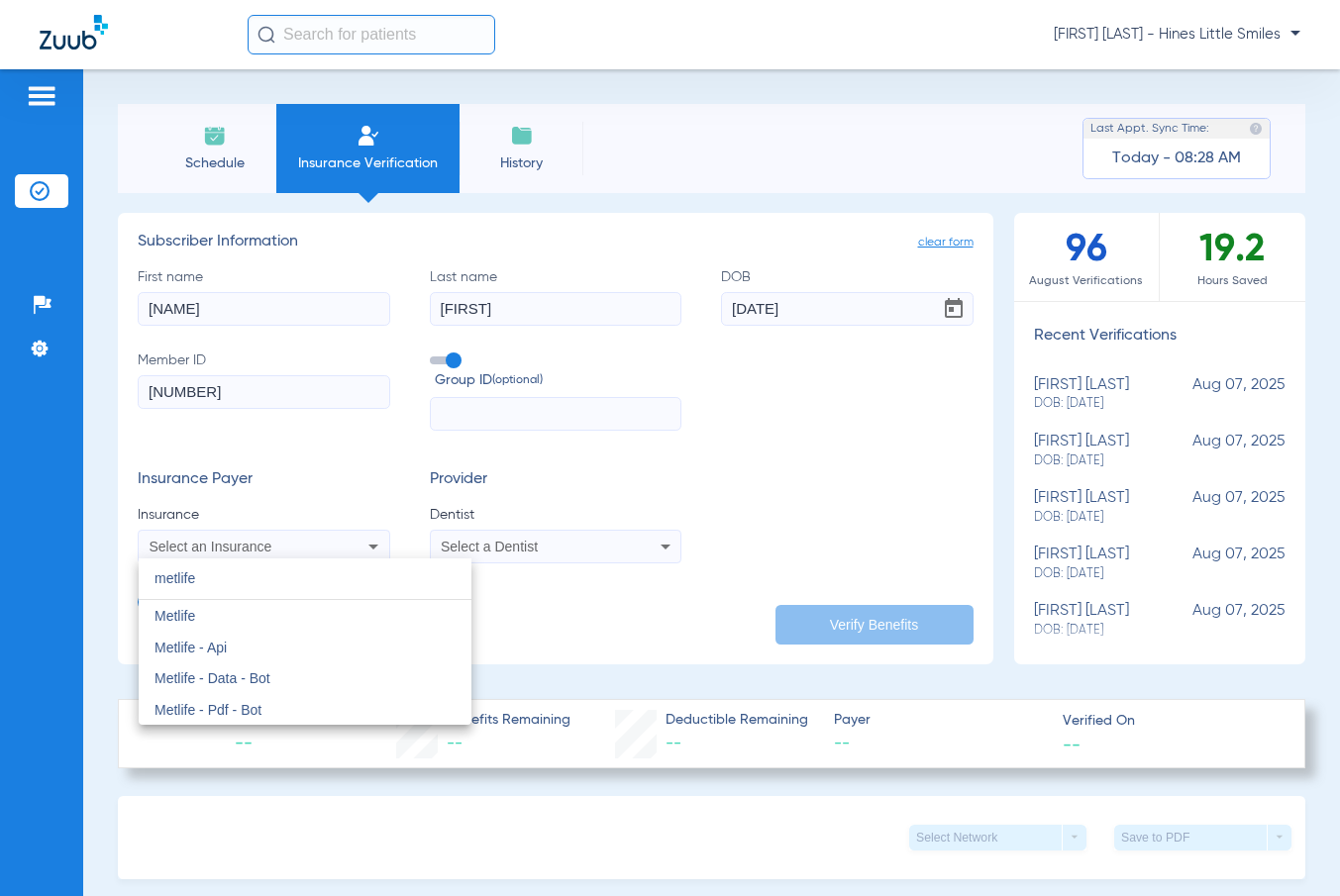 click on "Metlife - Api" at bounding box center [305, 647] 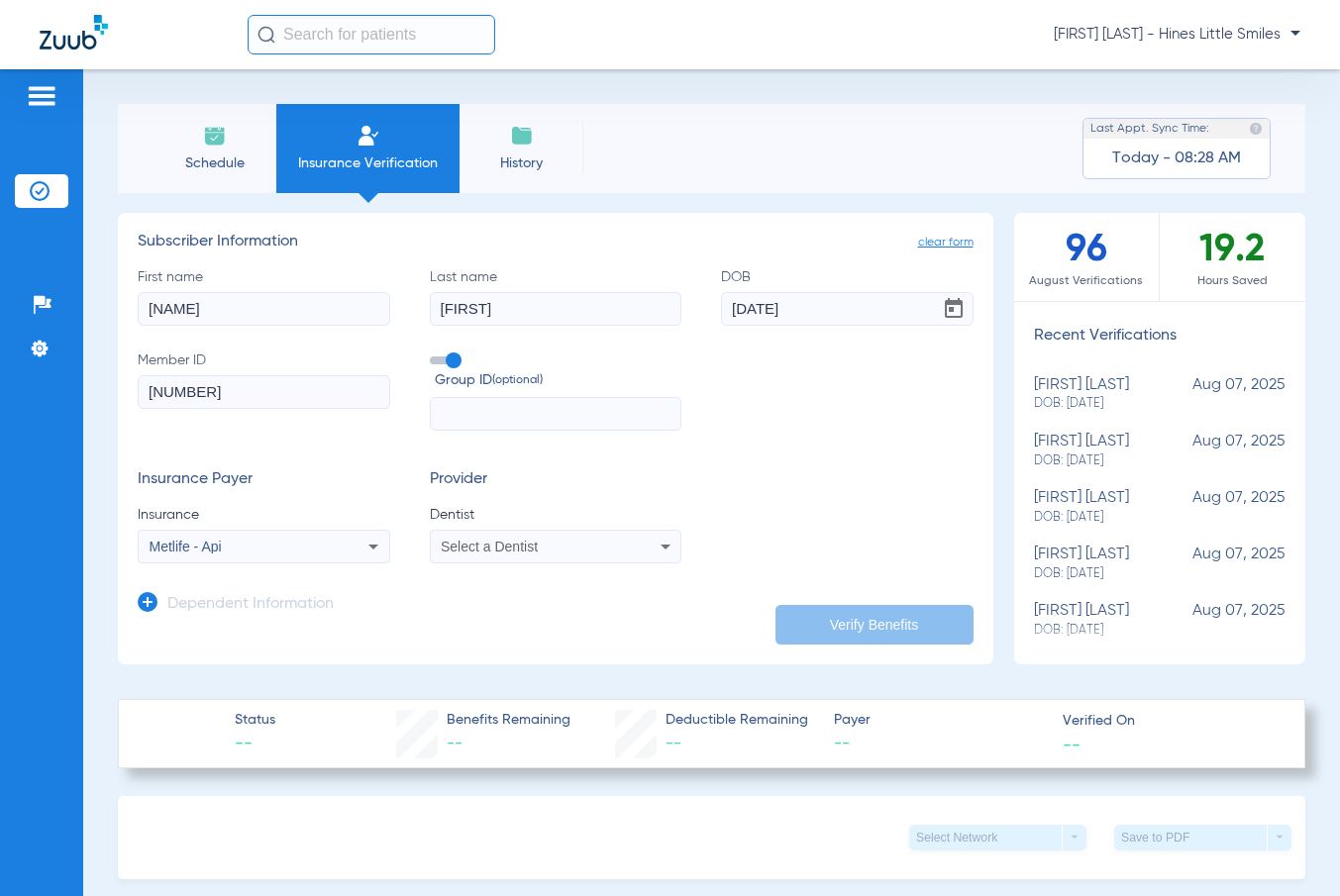 click on "Select a Dentist" at bounding box center (532, 547) 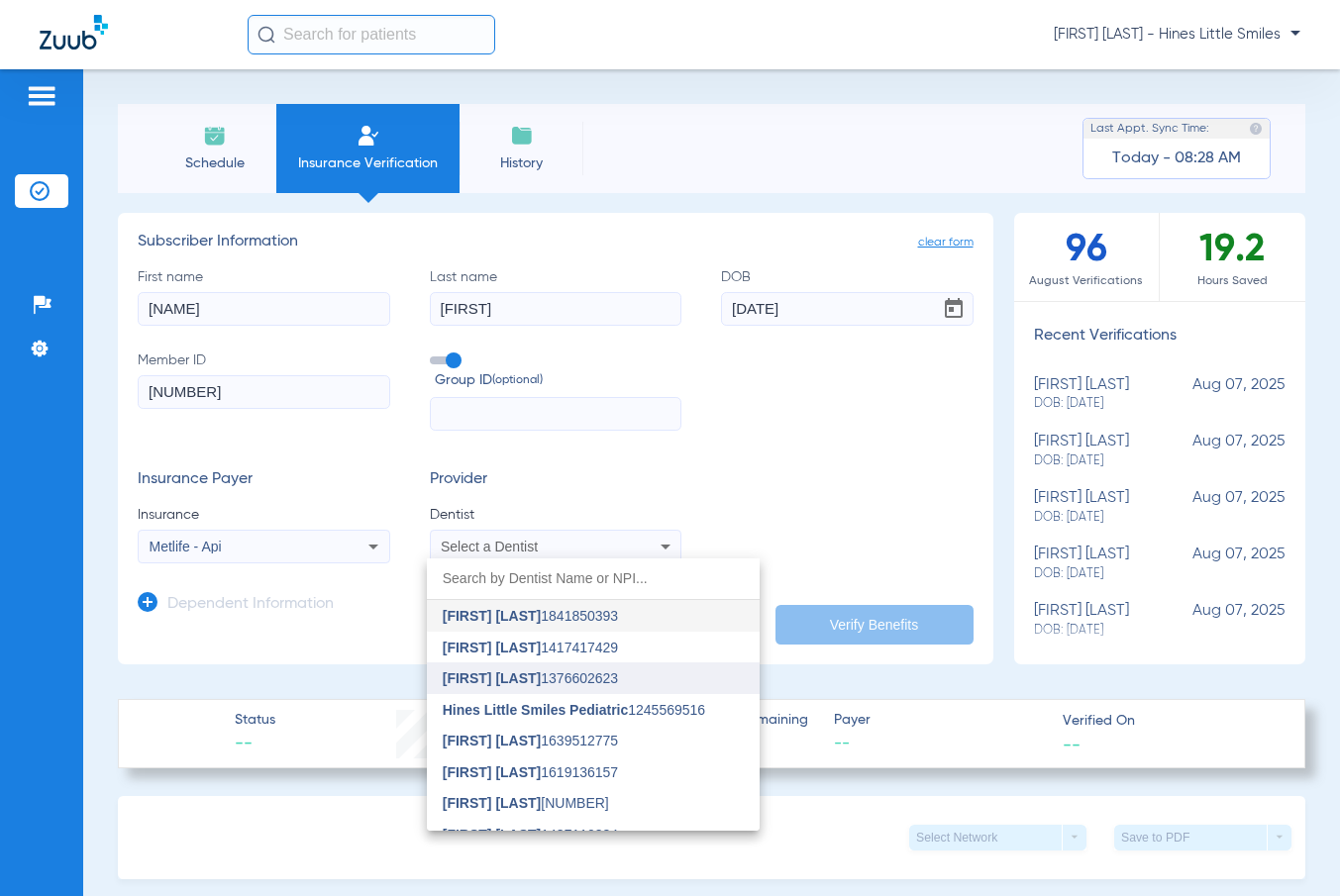 click on "Mitzi Hines   1376602623" at bounding box center (593, 678) 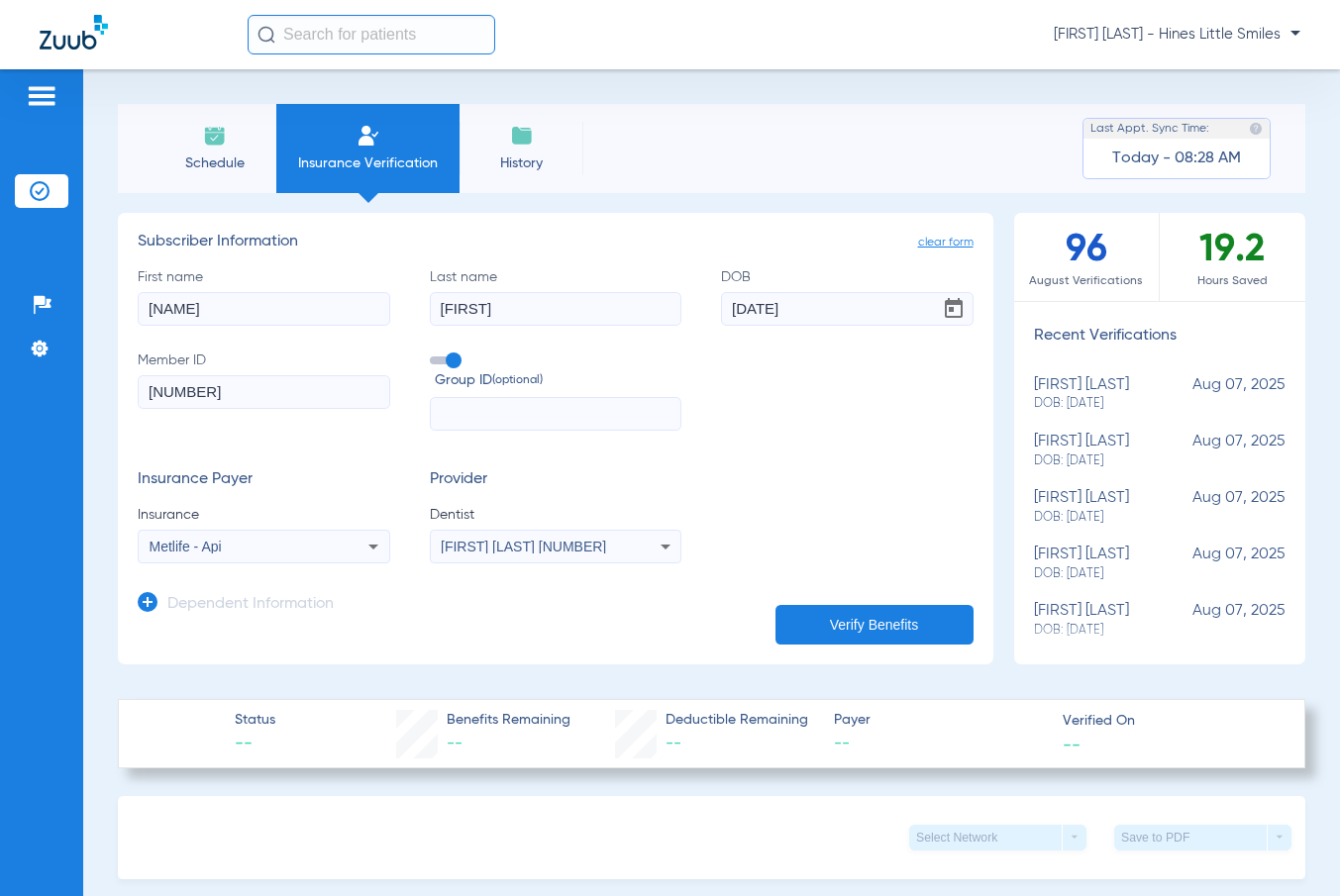 click 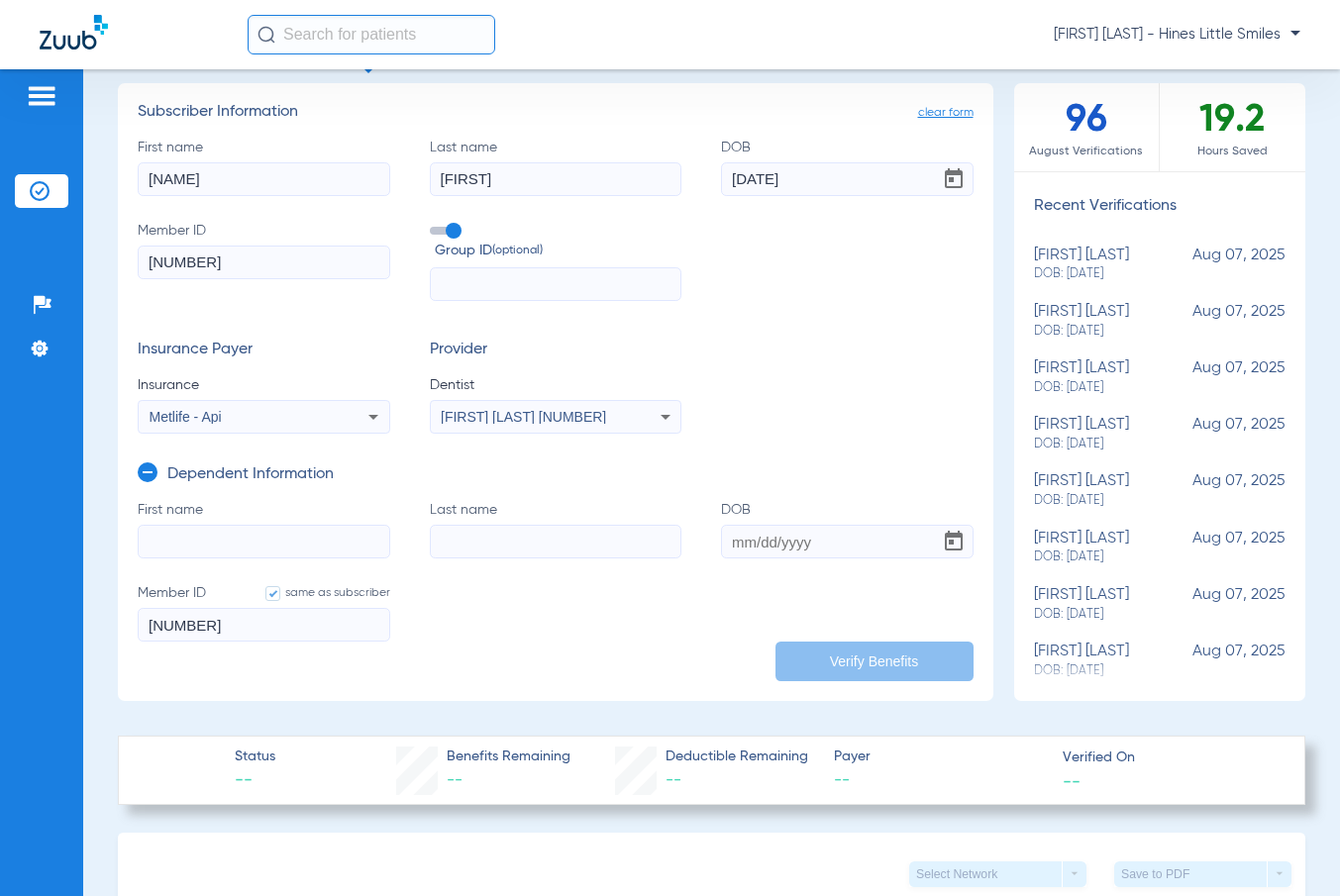scroll, scrollTop: 330, scrollLeft: 0, axis: vertical 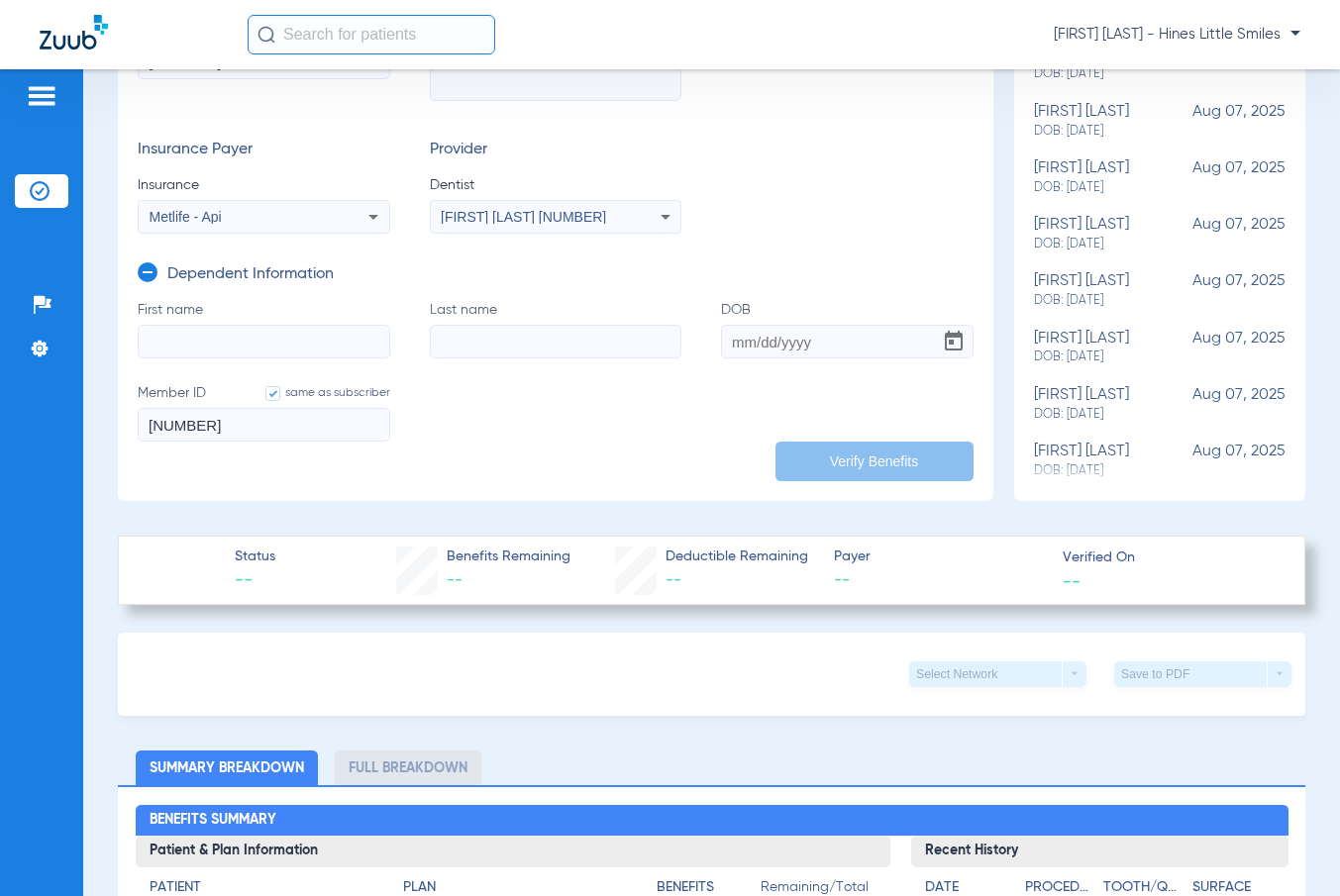 click on "First name" 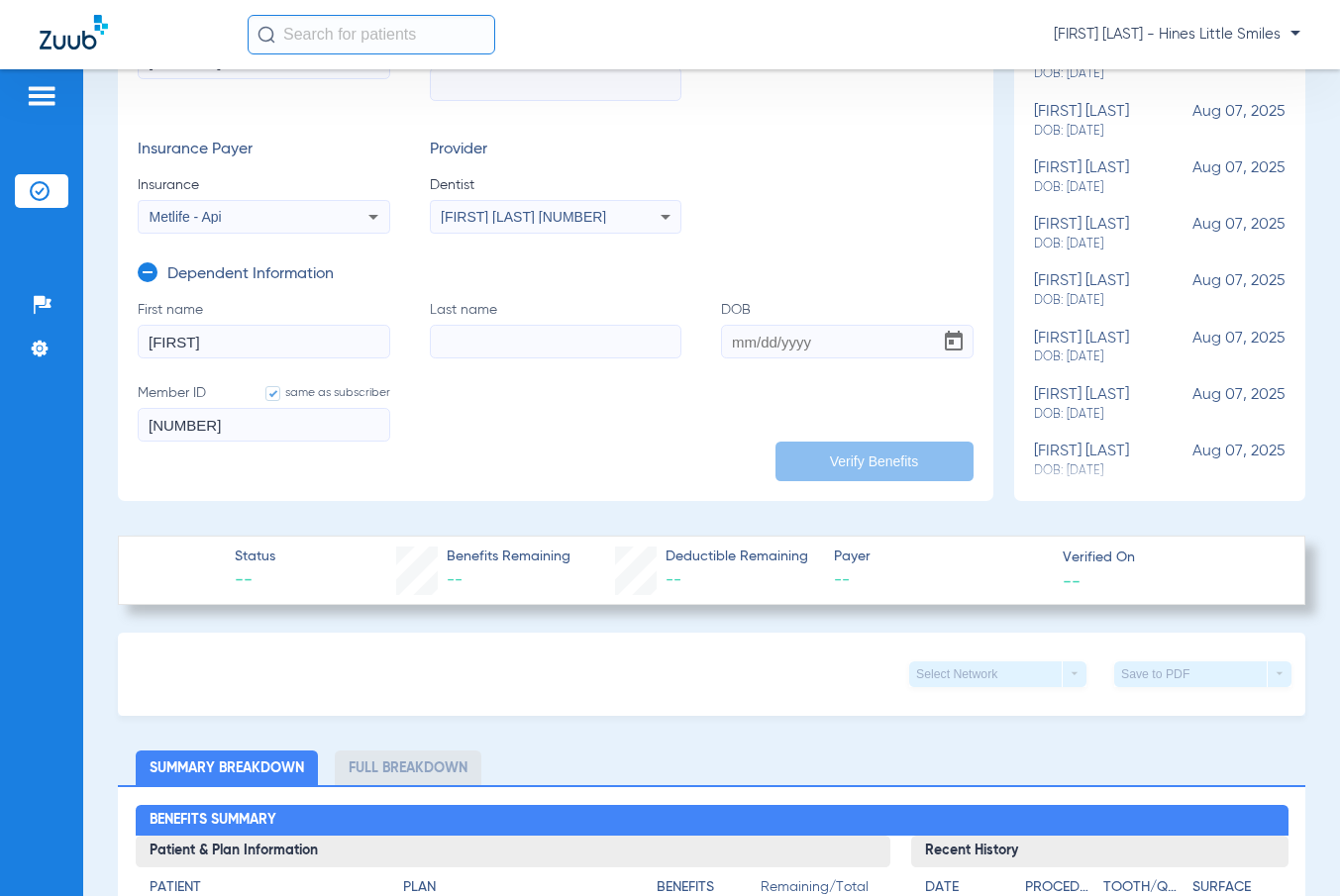 type on "Carter" 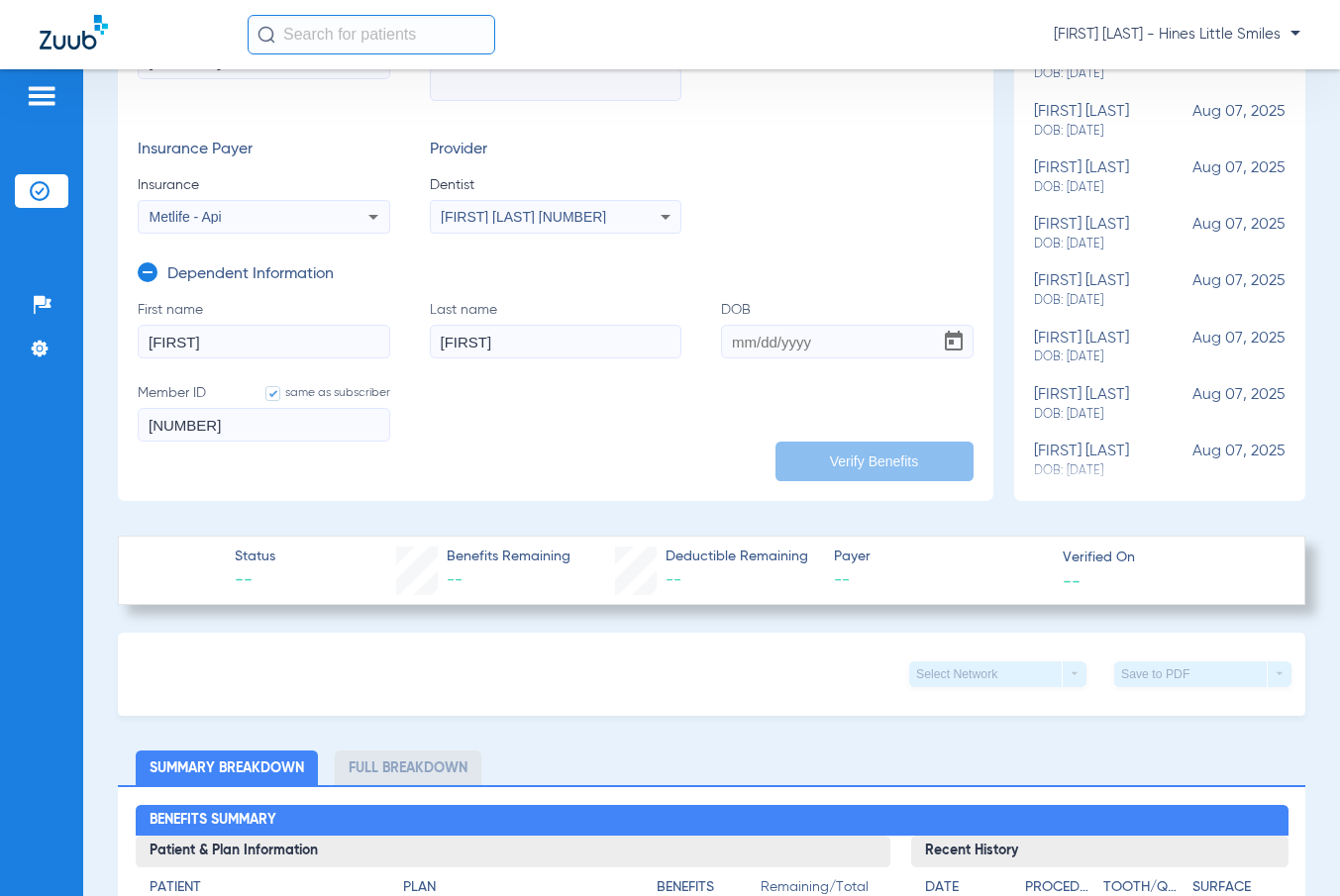 type on "Janis" 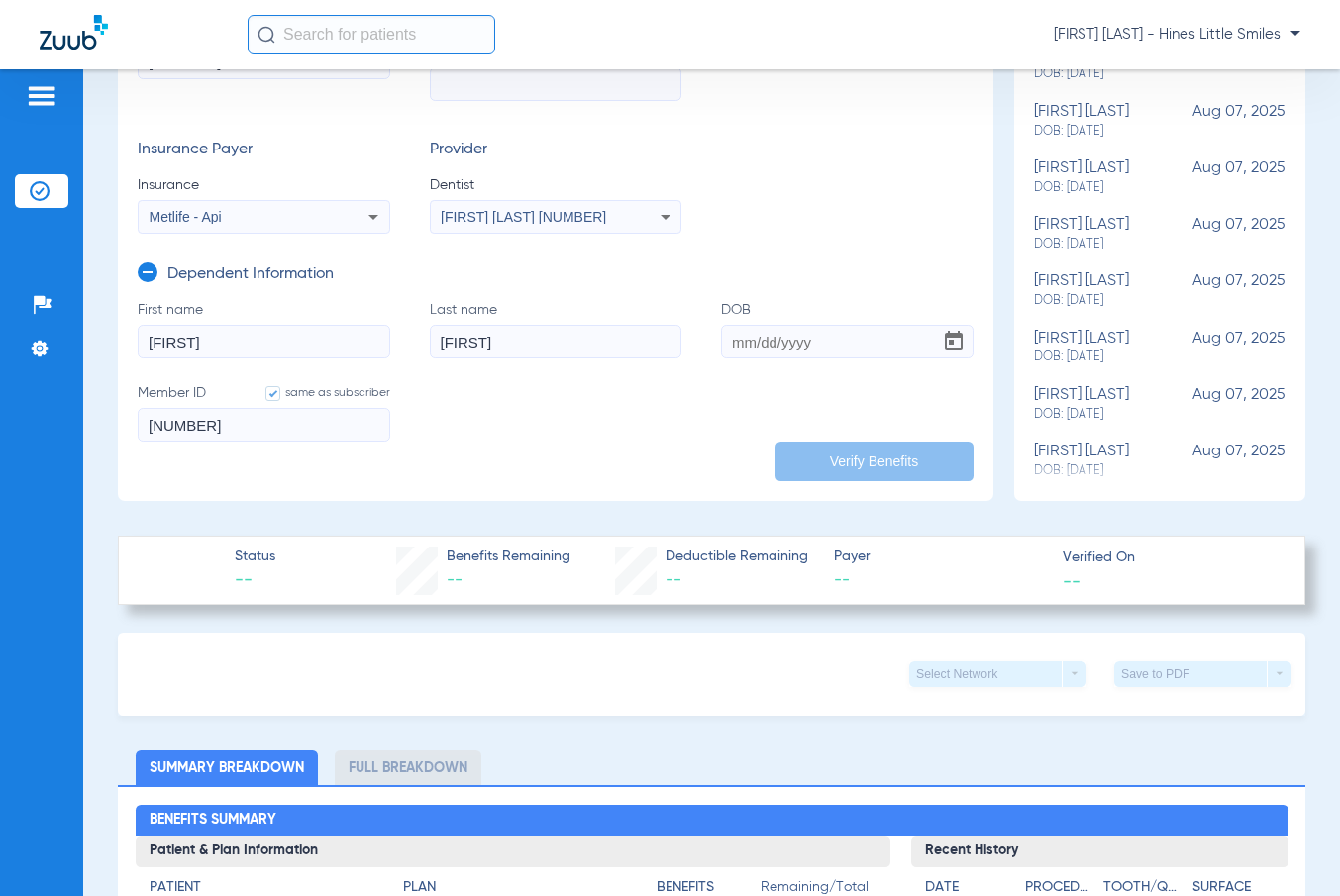 click on "DOB" 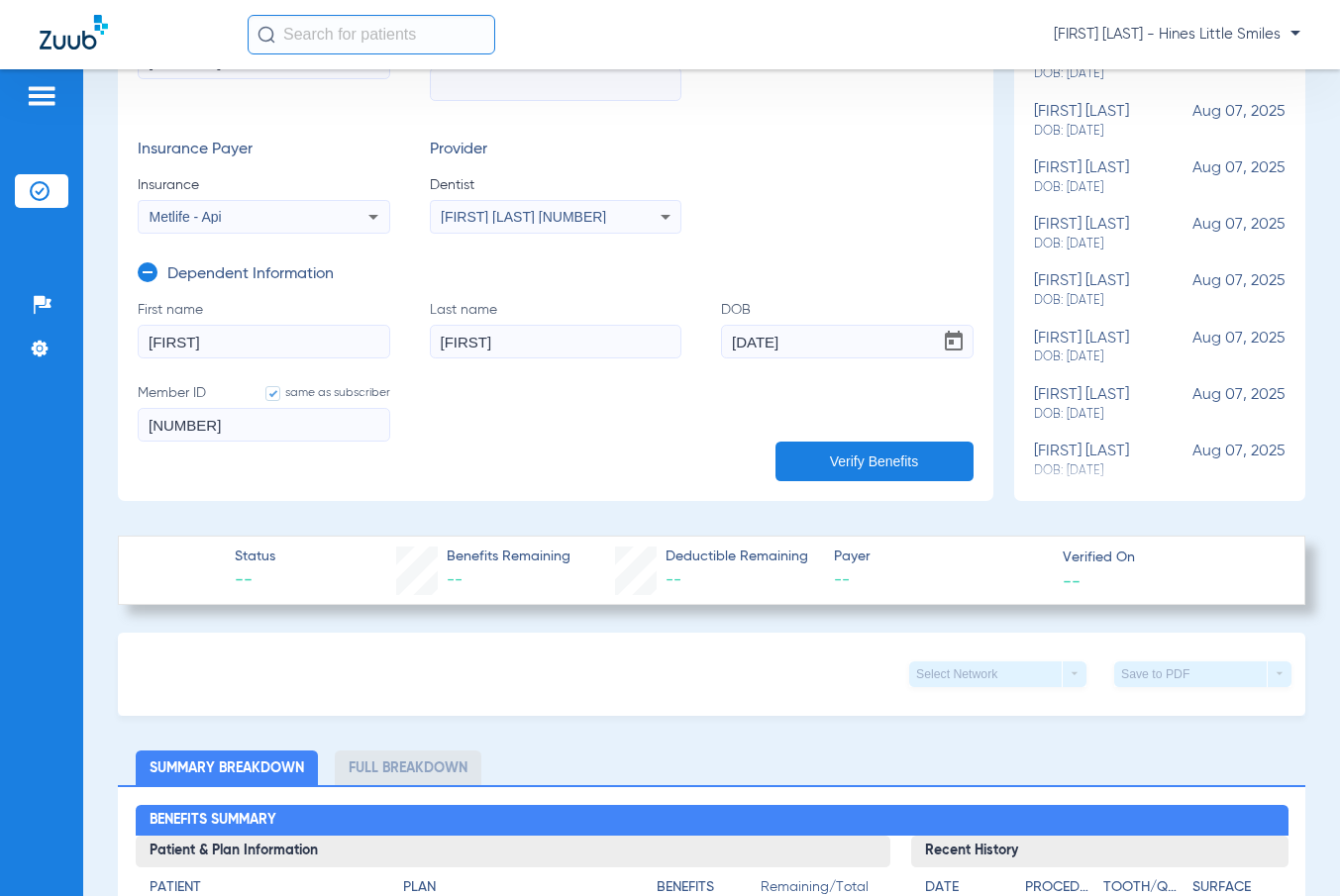 type on "03/29/2014" 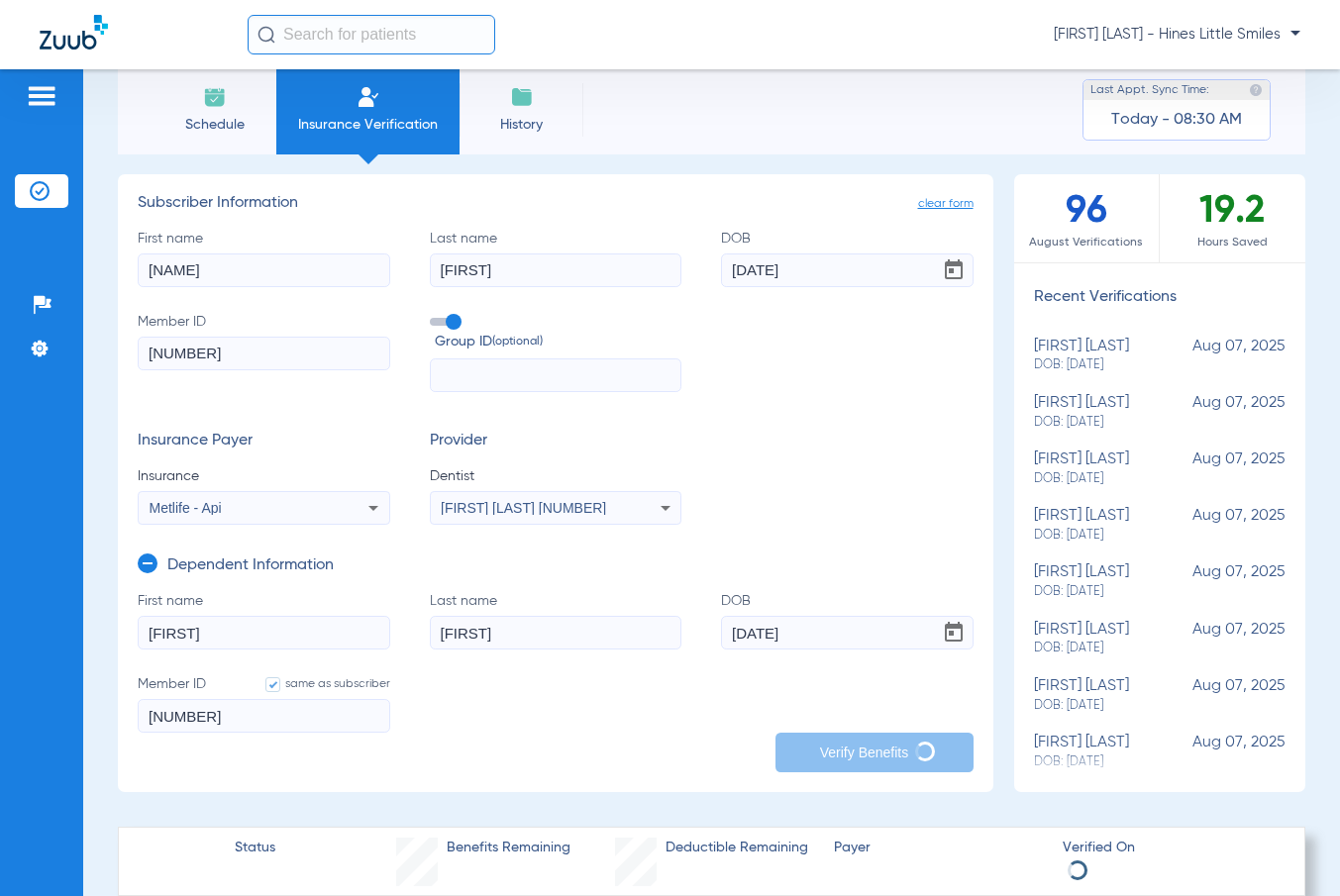 scroll, scrollTop: 0, scrollLeft: 0, axis: both 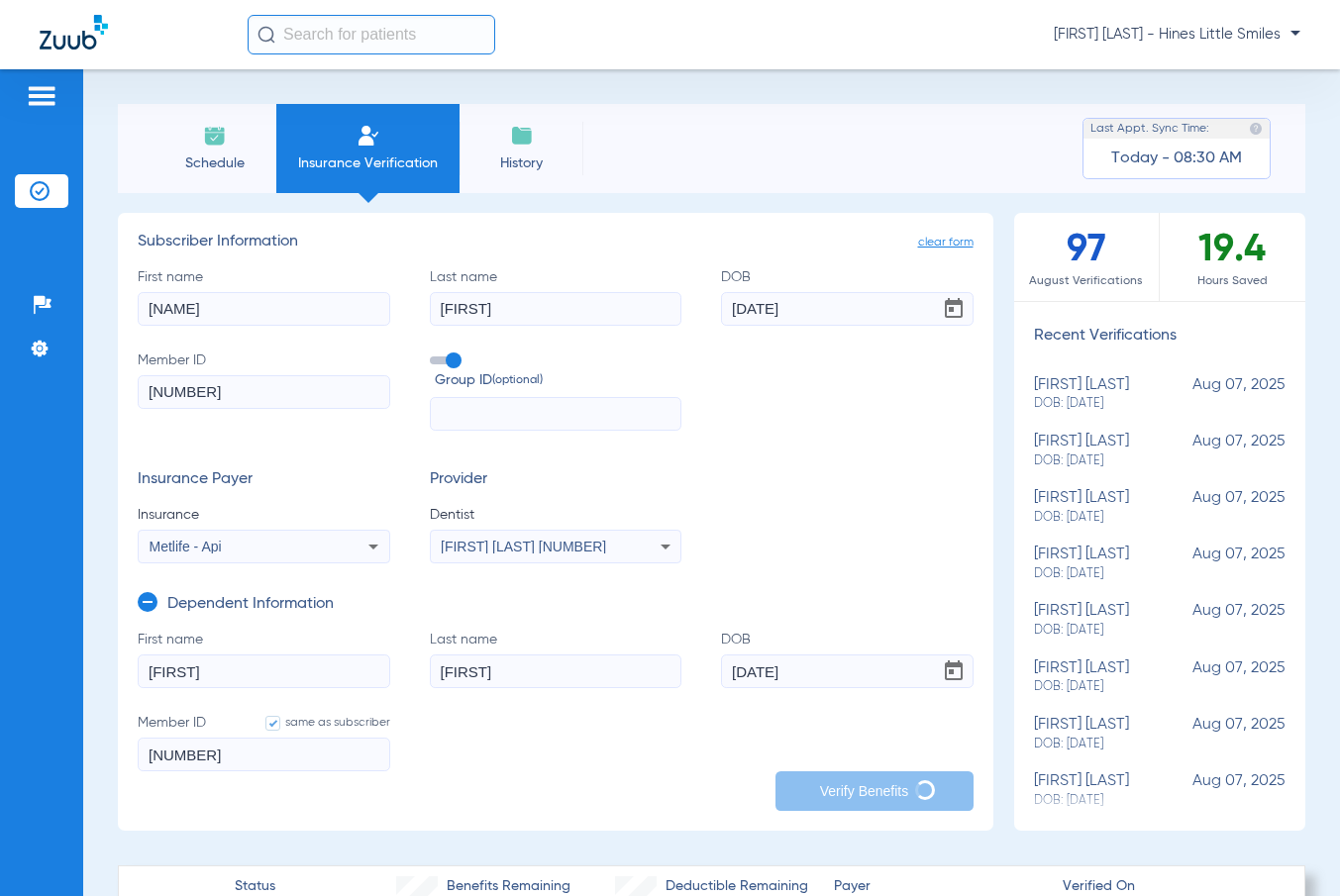 type on "Carter" 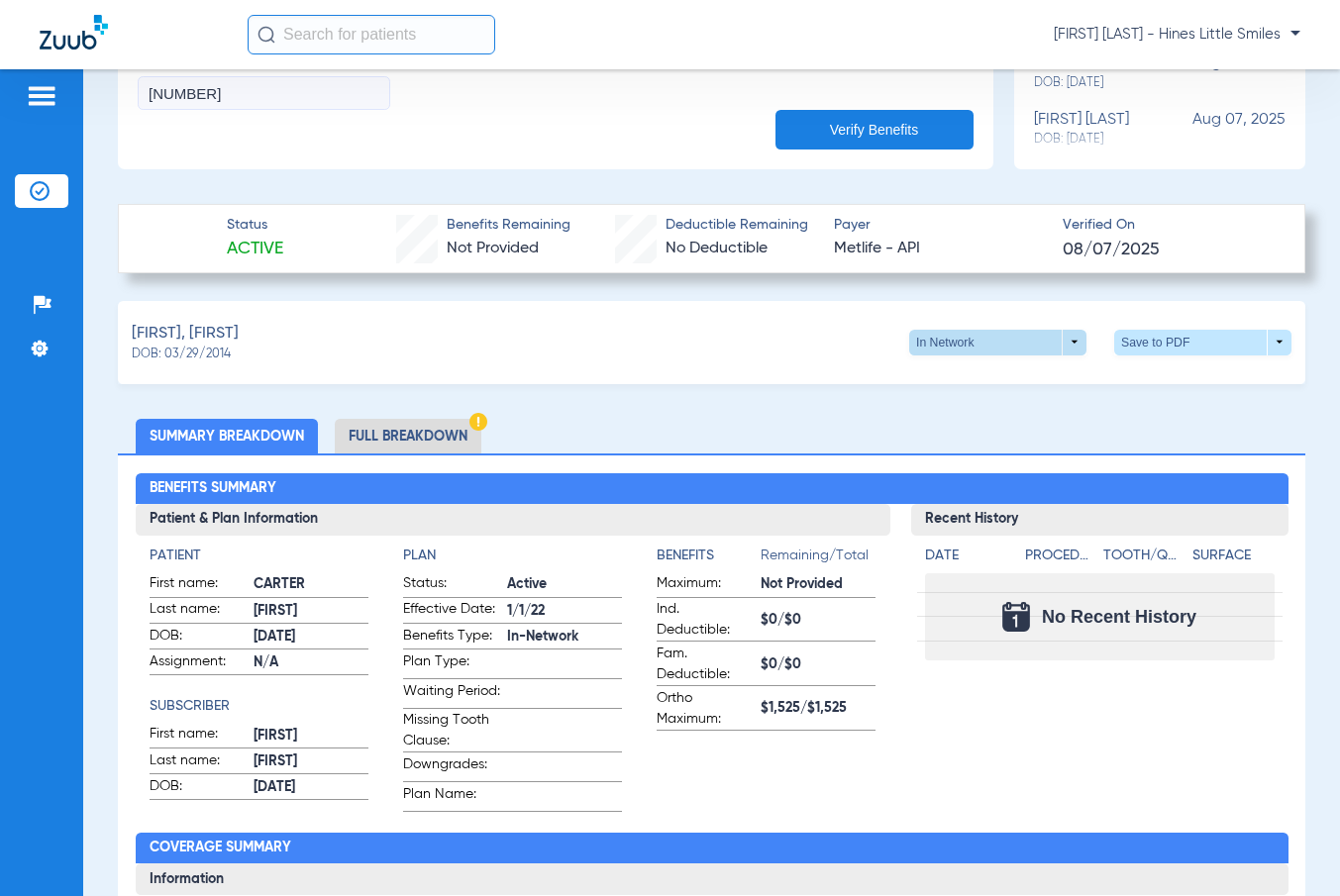 scroll, scrollTop: 660, scrollLeft: 0, axis: vertical 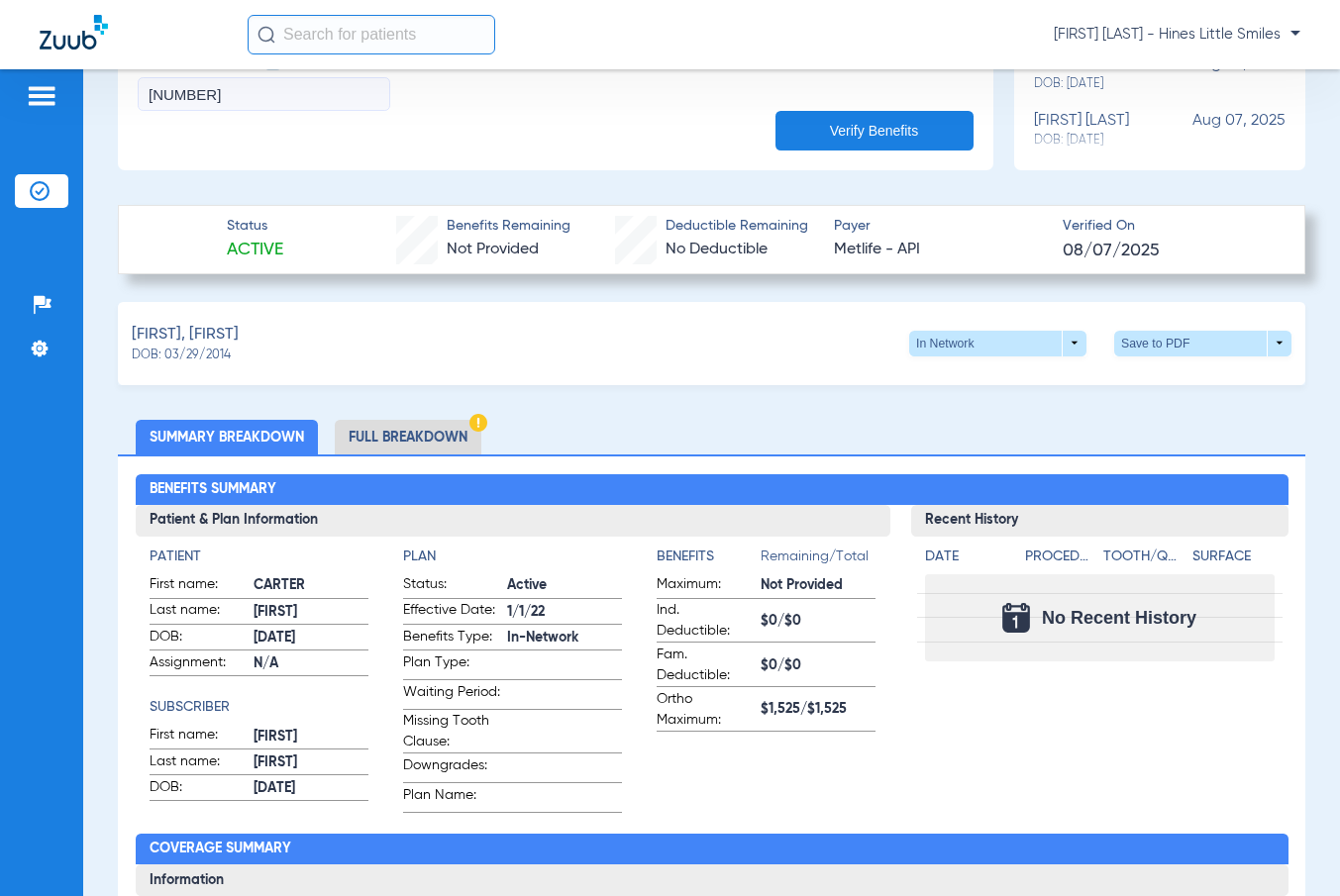 click on "Full Breakdown" 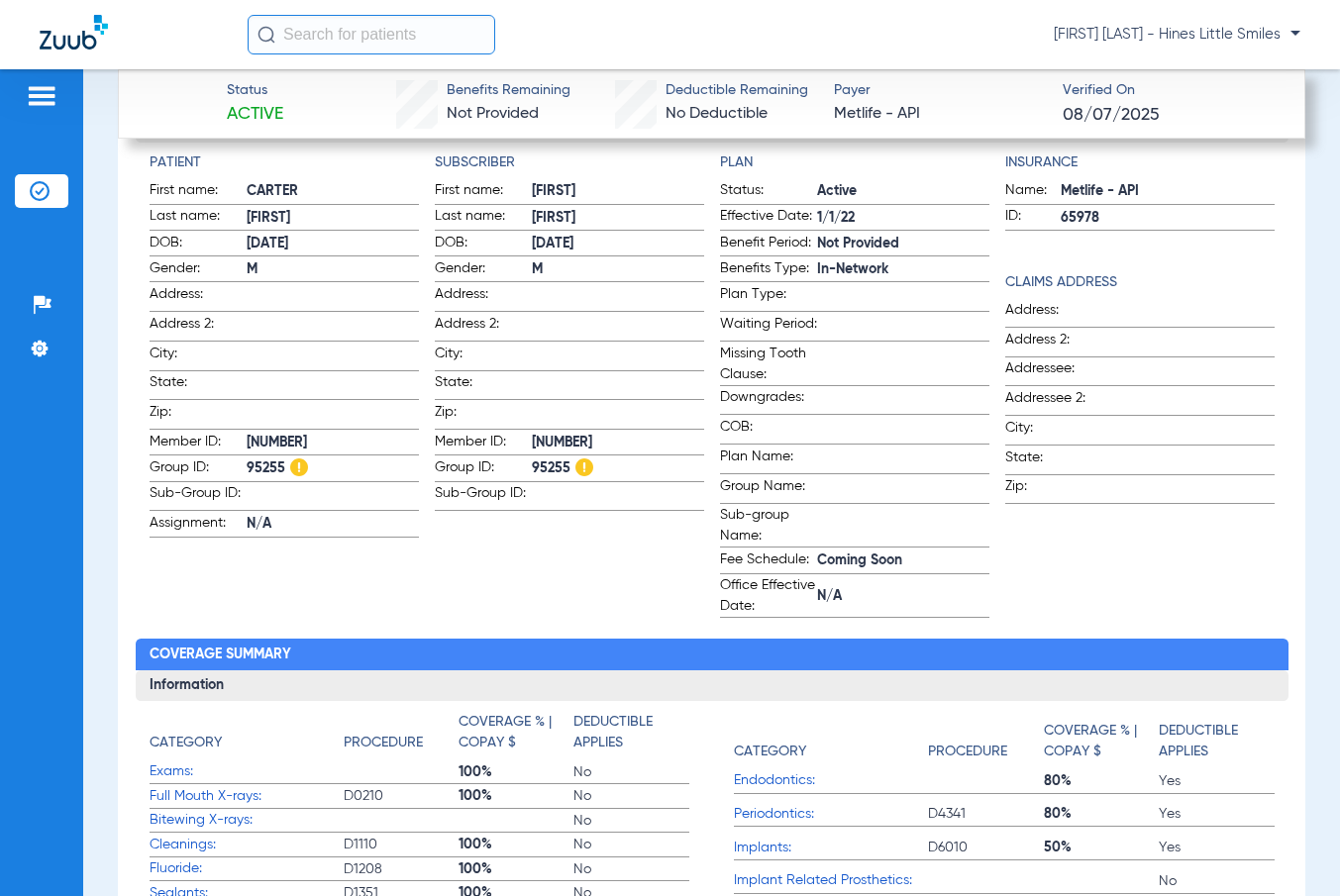 scroll, scrollTop: 815, scrollLeft: 0, axis: vertical 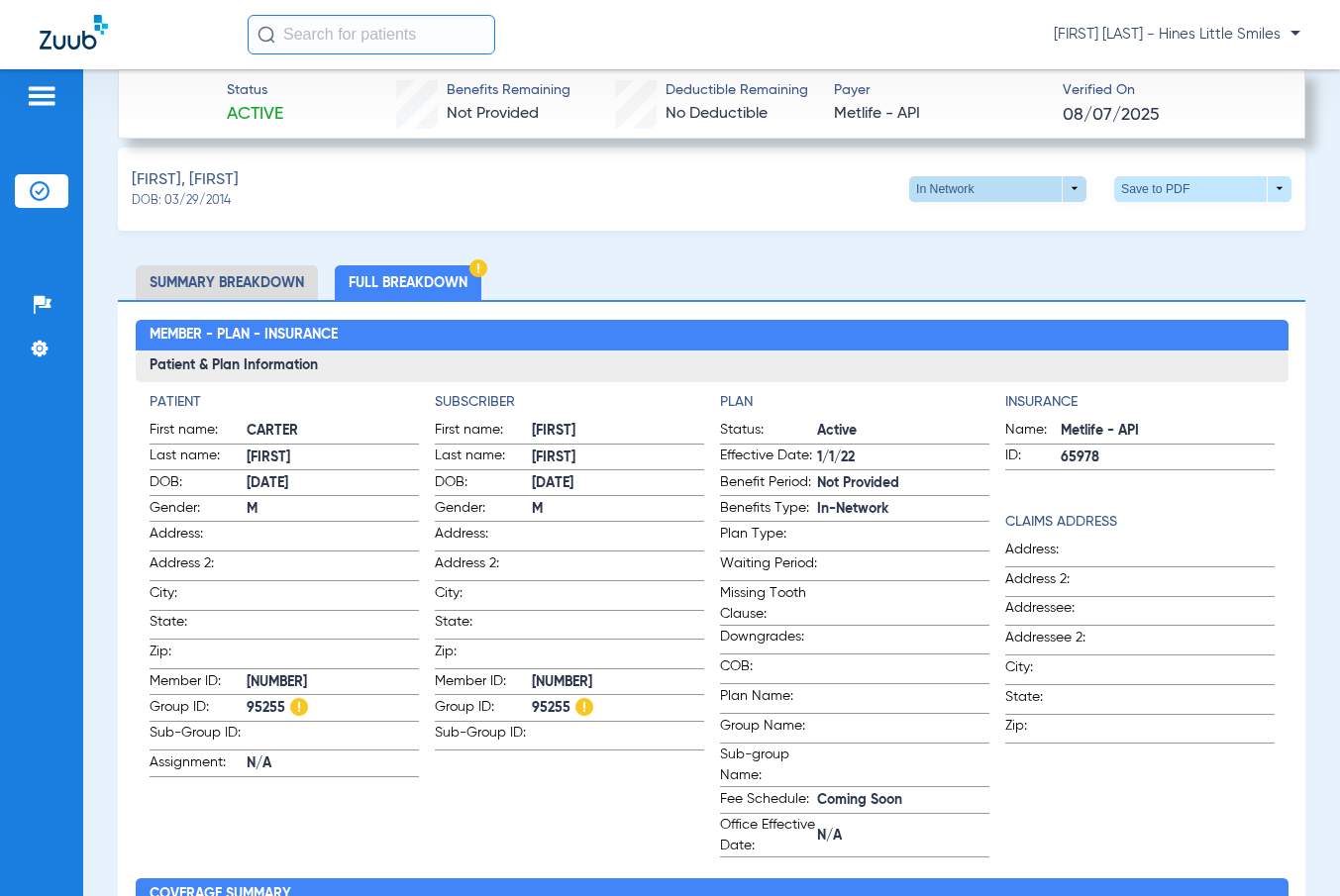 click 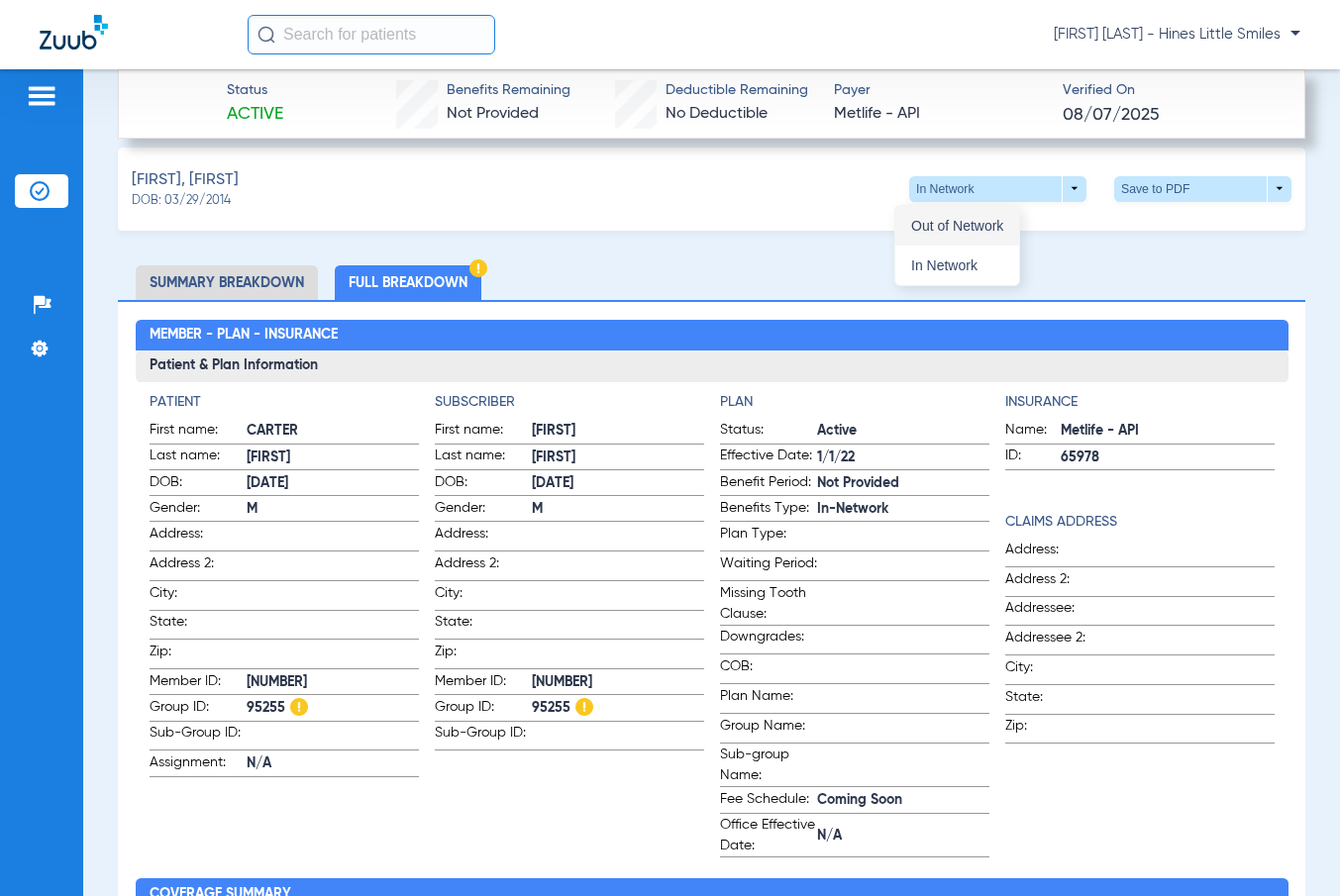click on "Out of Network" at bounding box center [957, 226] 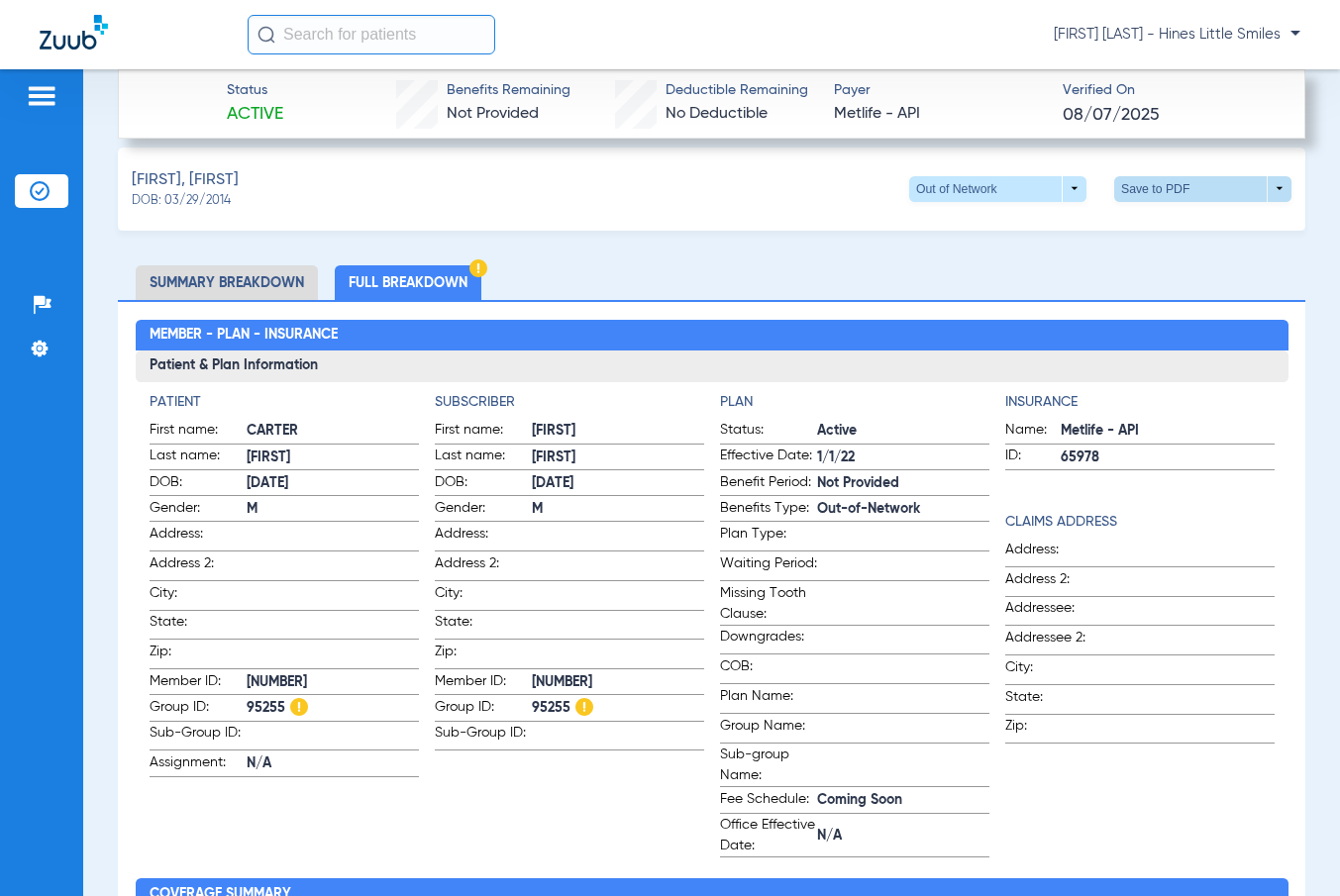 drag, startPoint x: 1190, startPoint y: 185, endPoint x: 1193, endPoint y: 196, distance: 11.401754 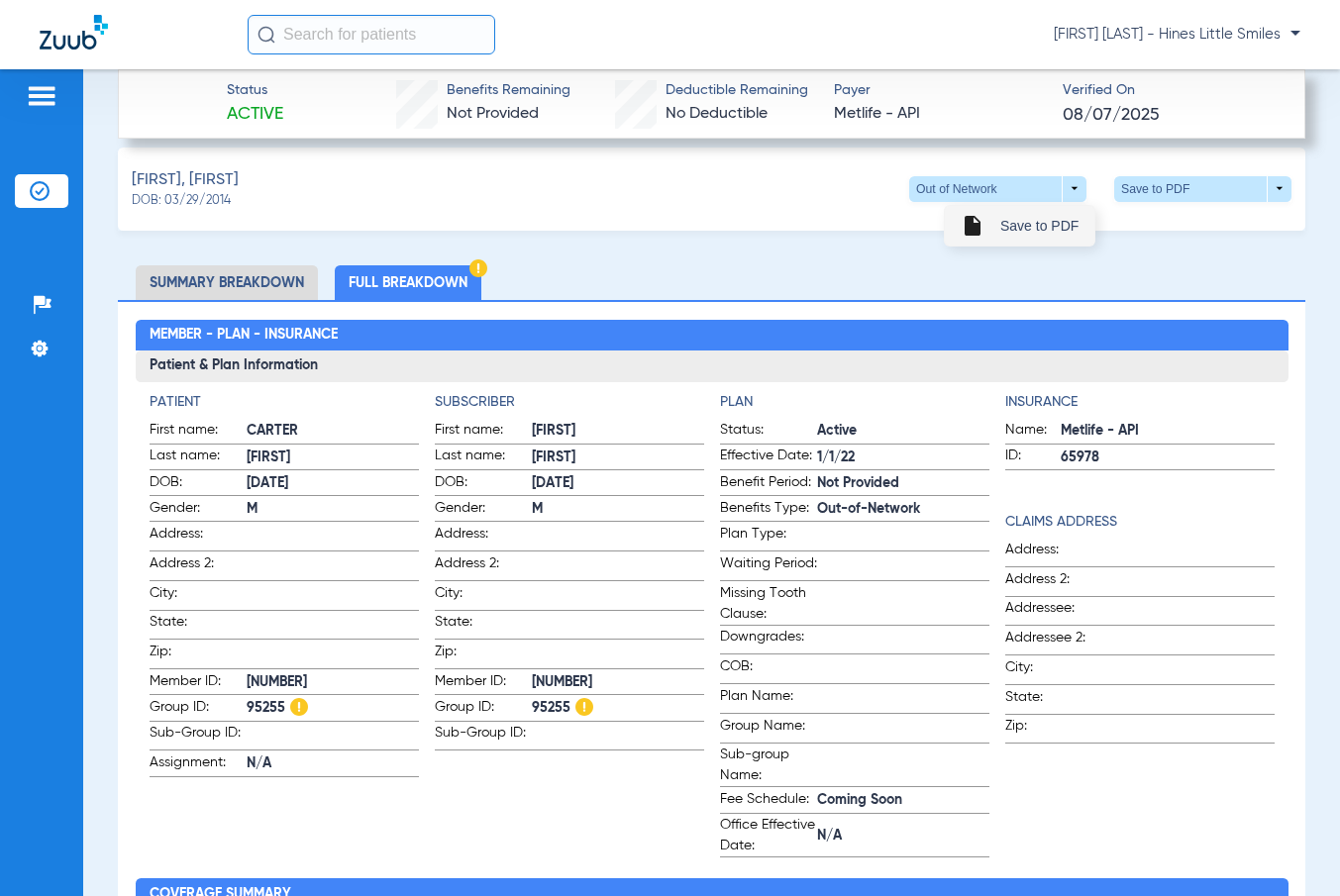 click on "Save to PDF" at bounding box center (1039, 226) 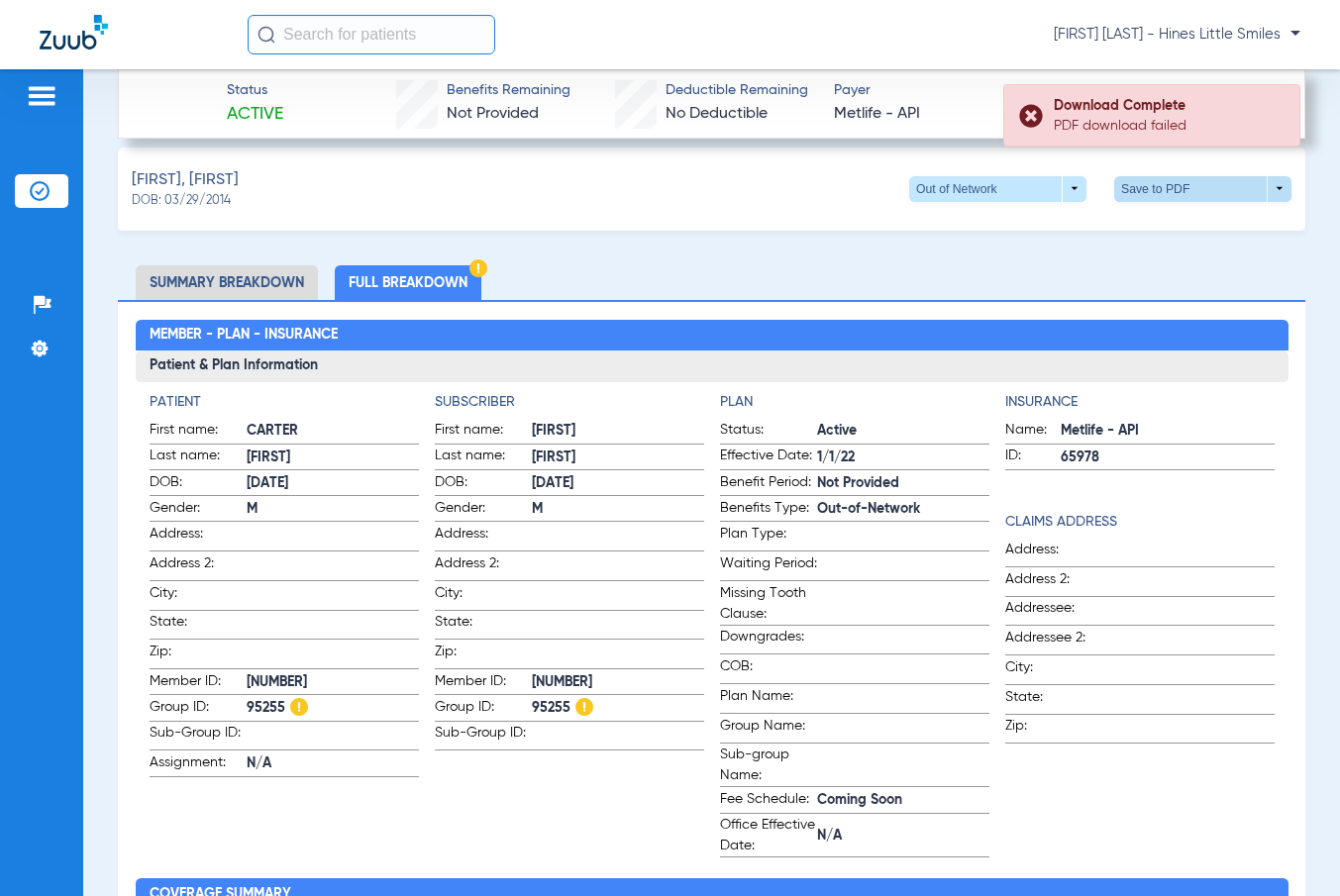 click 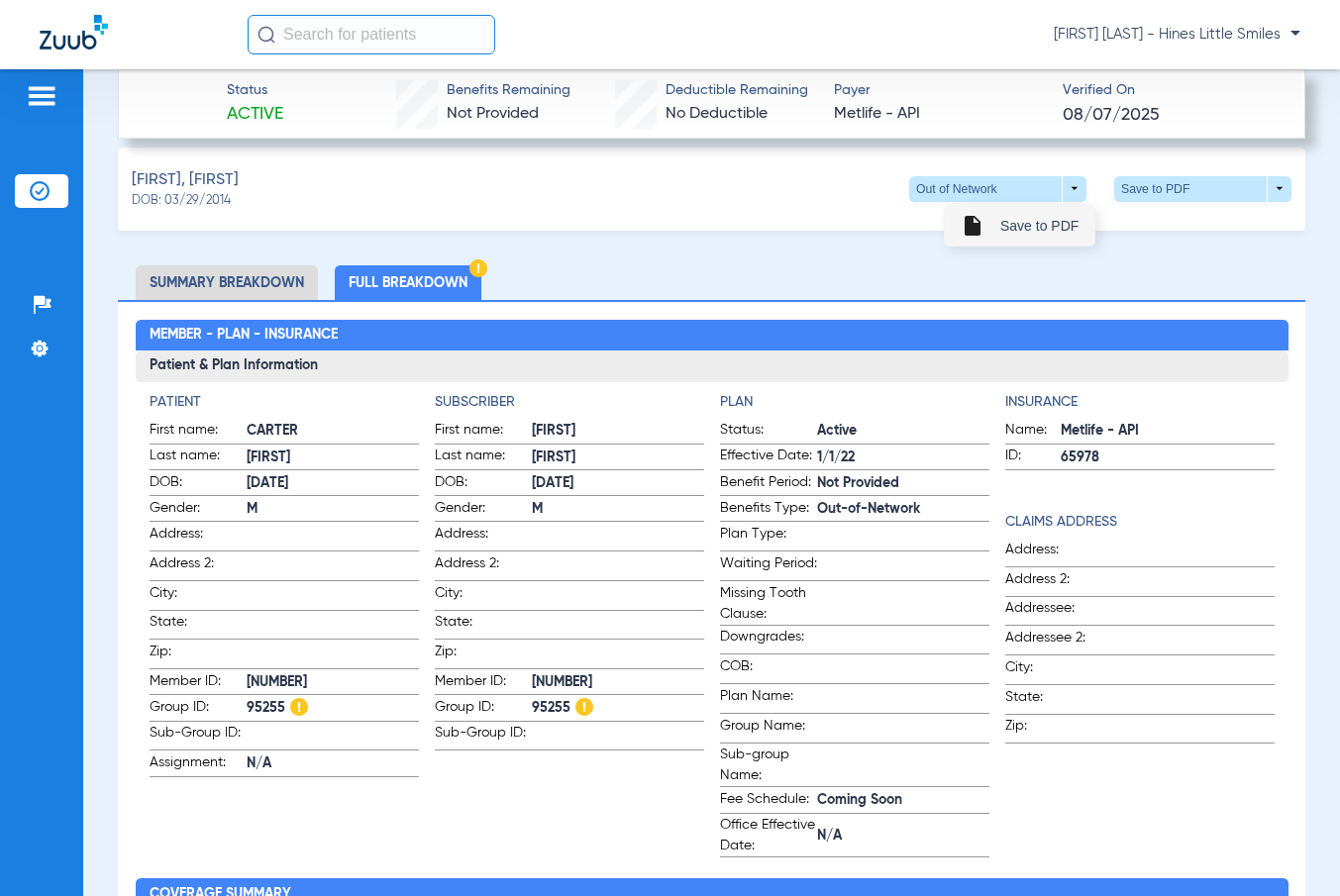 click on "Save to PDF" at bounding box center [1039, 226] 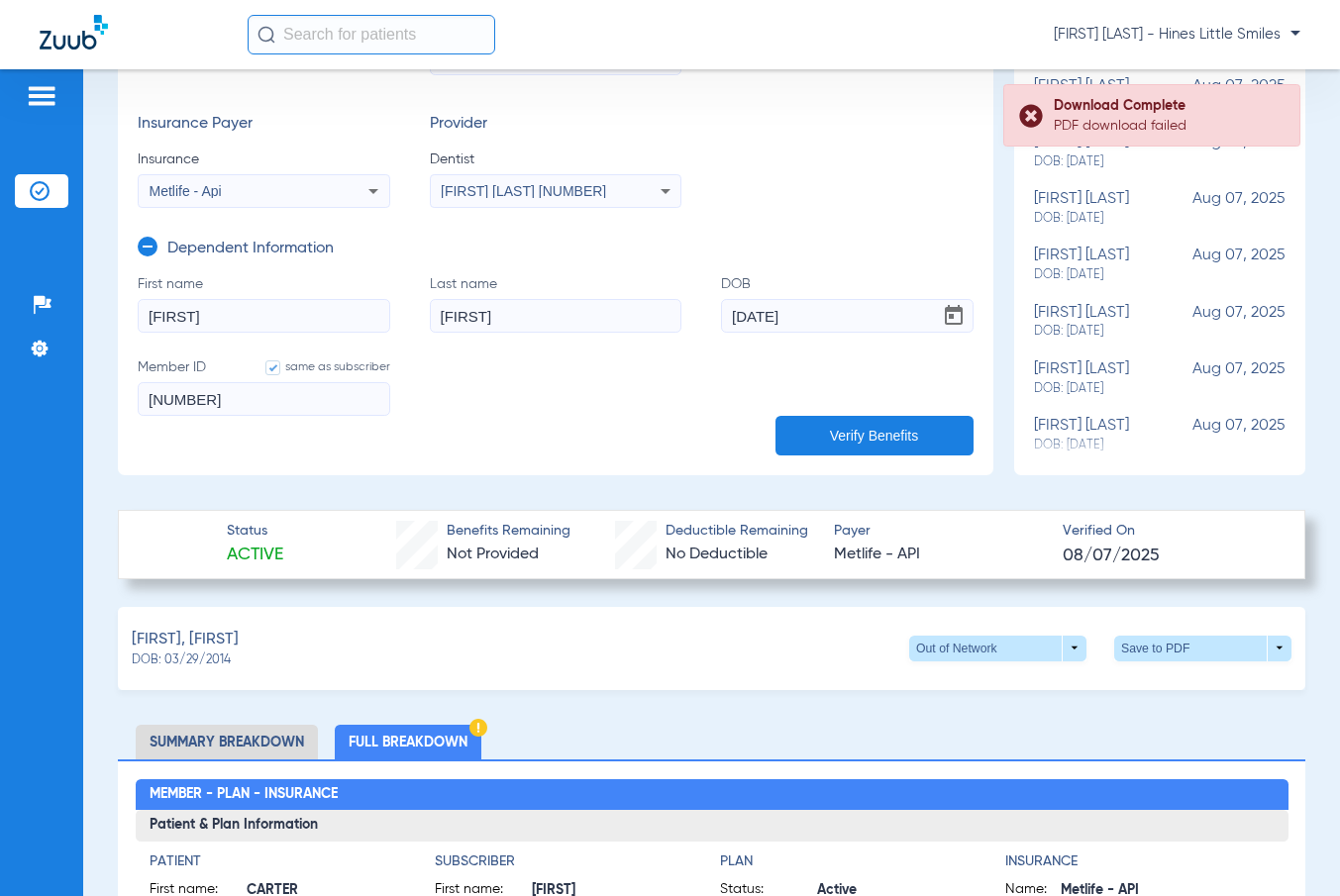 scroll, scrollTop: 495, scrollLeft: 0, axis: vertical 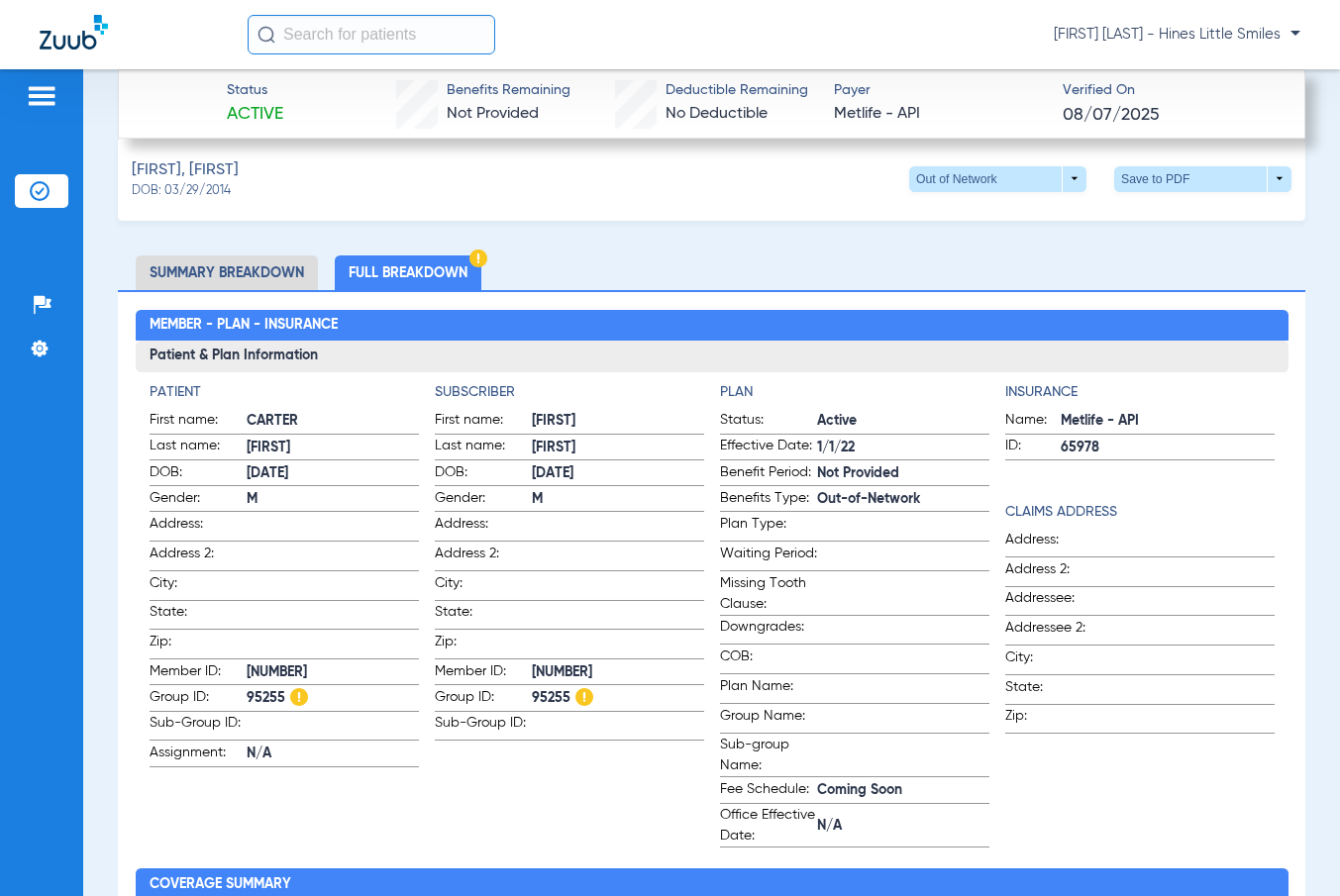 click on "Summary Breakdown" 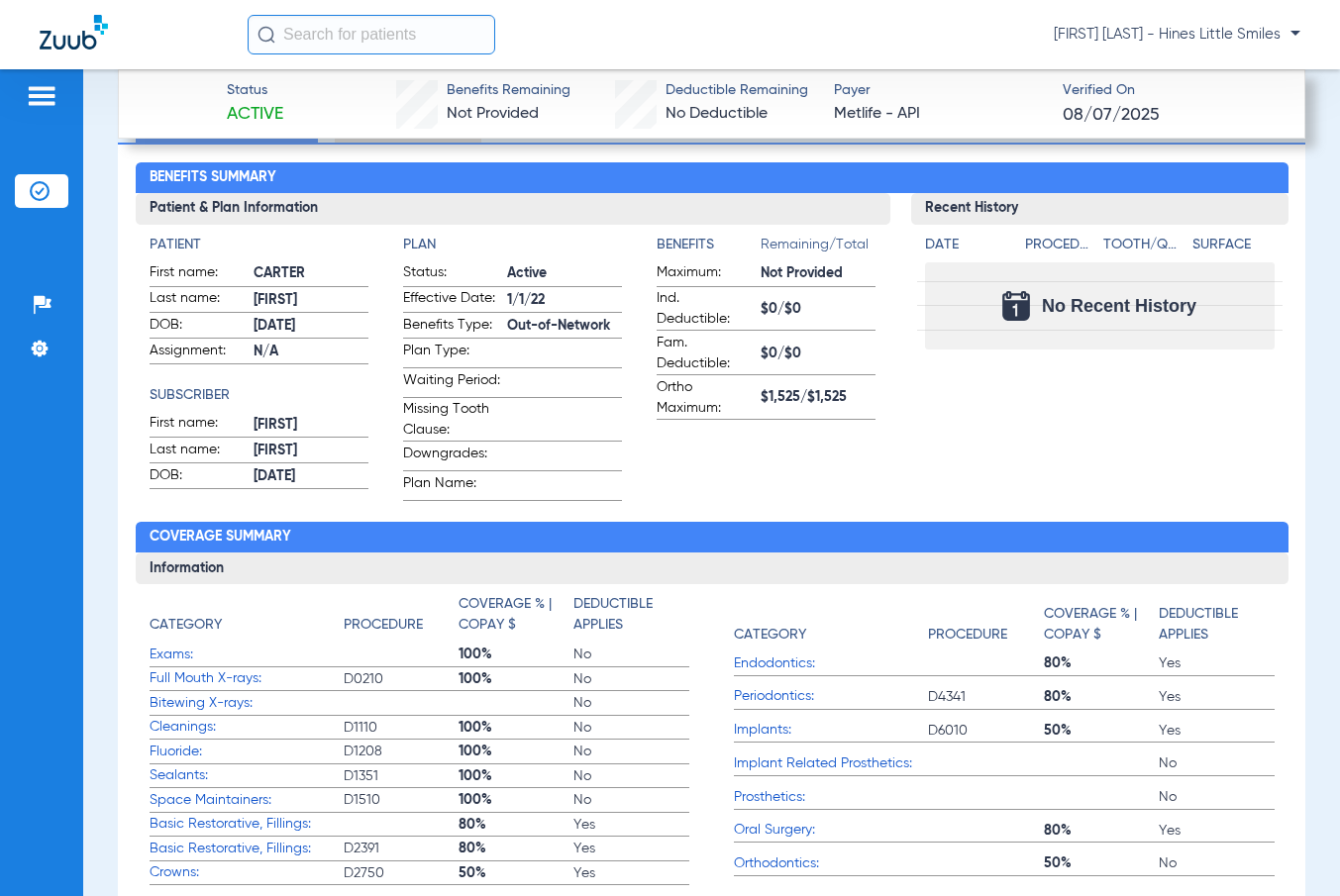 scroll, scrollTop: 825, scrollLeft: 0, axis: vertical 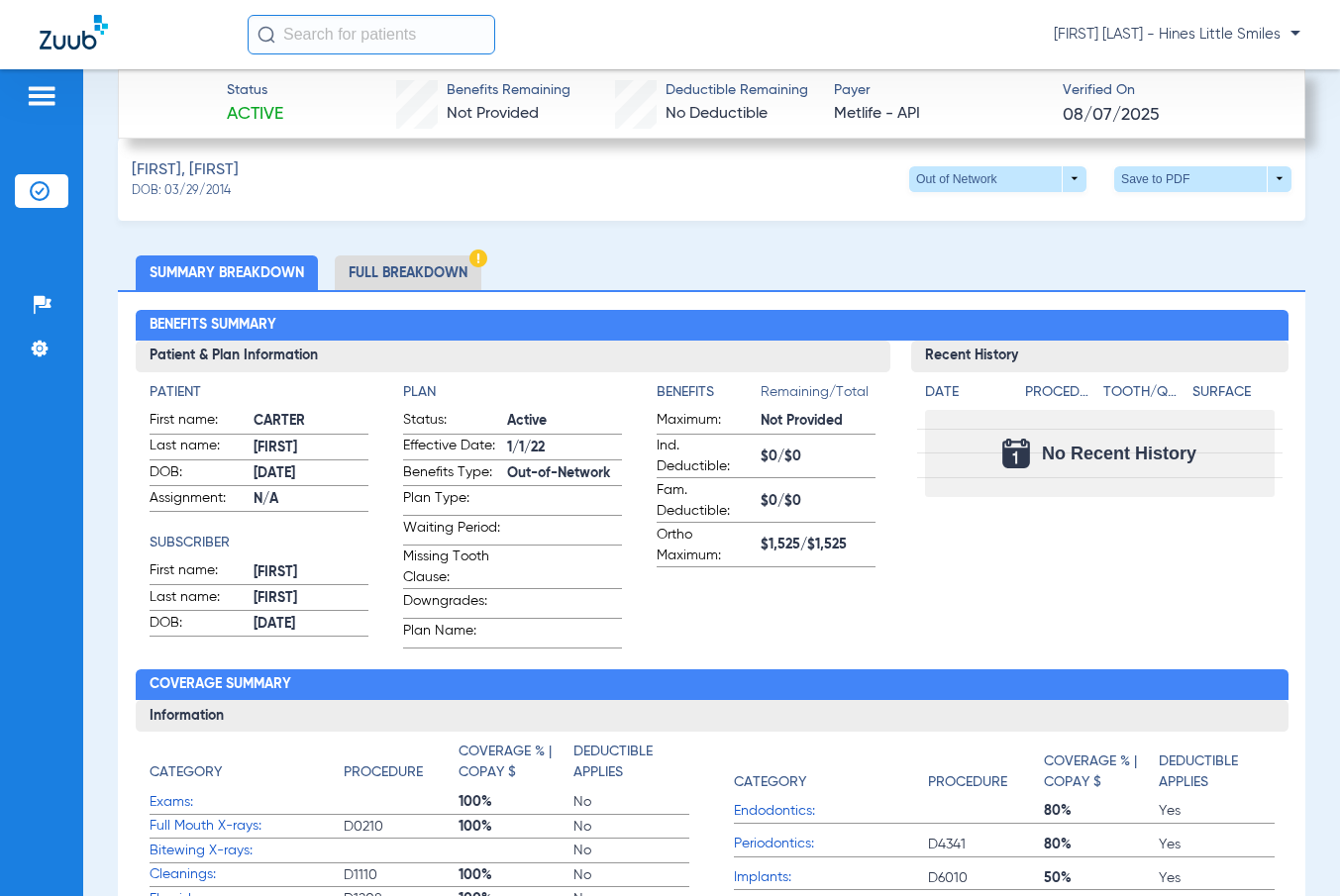 click on "Full Breakdown" 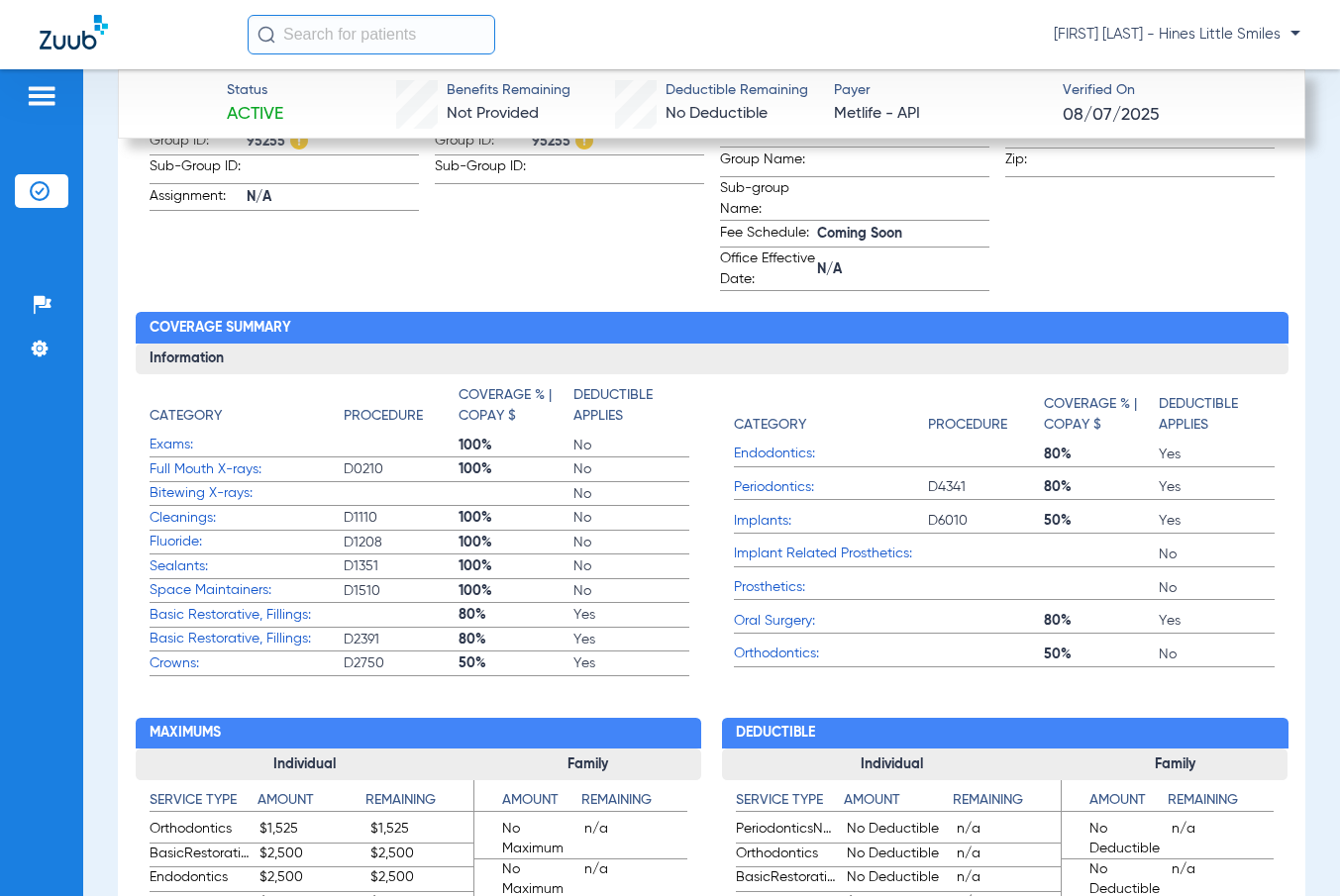 scroll, scrollTop: 1334, scrollLeft: 0, axis: vertical 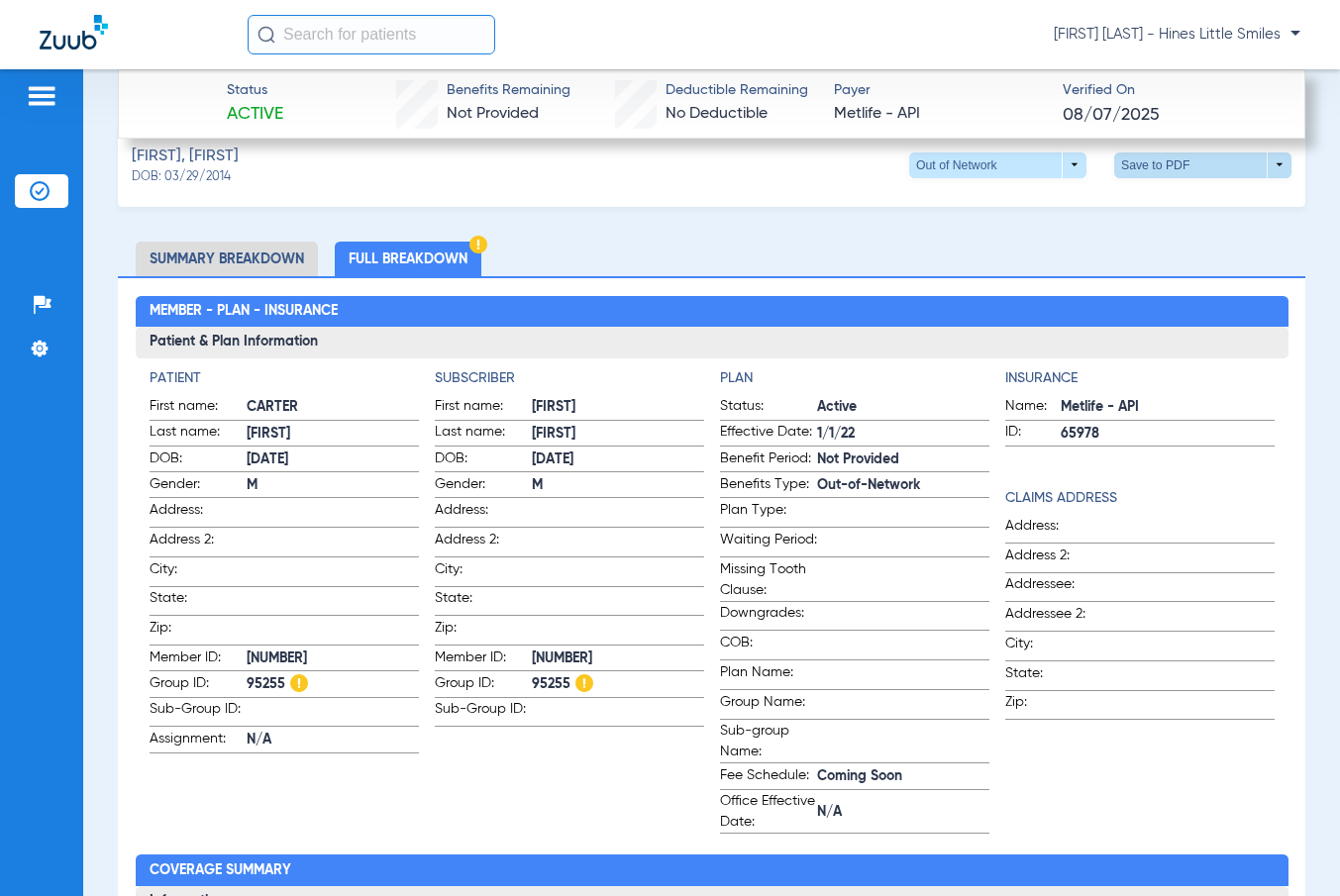 click 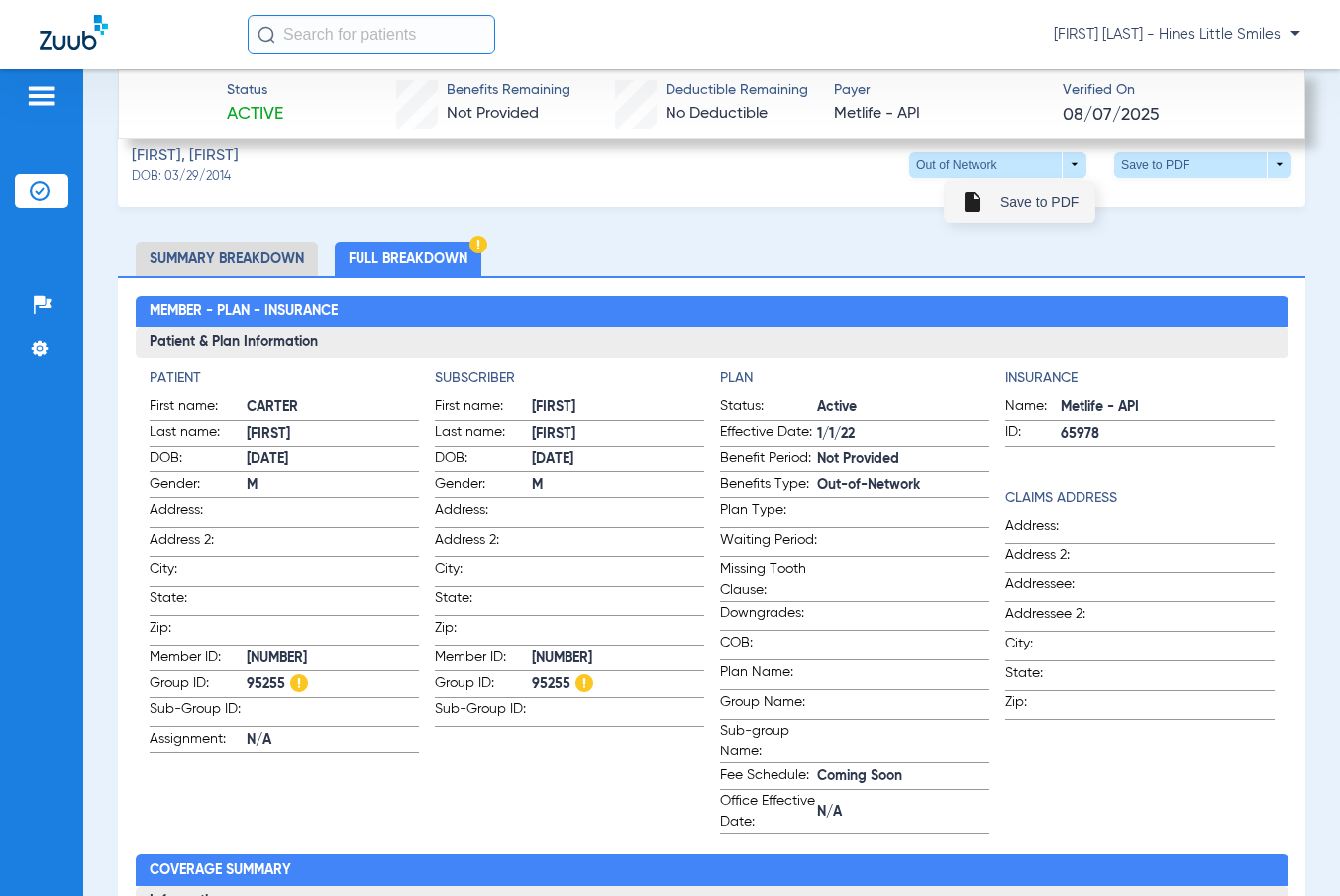click on "insert_drive_file  Save to PDF" at bounding box center (1019, 202) 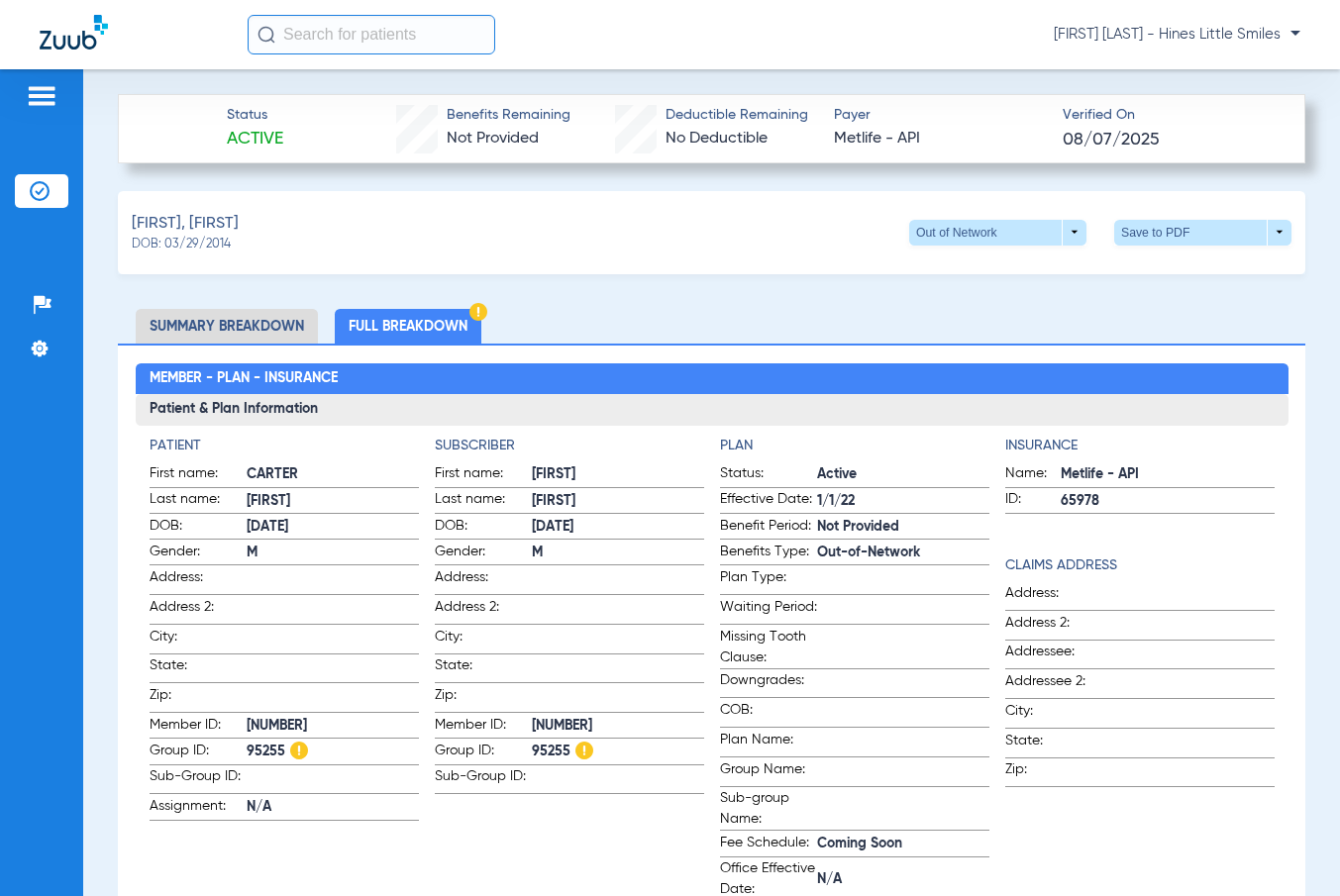 scroll, scrollTop: 839, scrollLeft: 0, axis: vertical 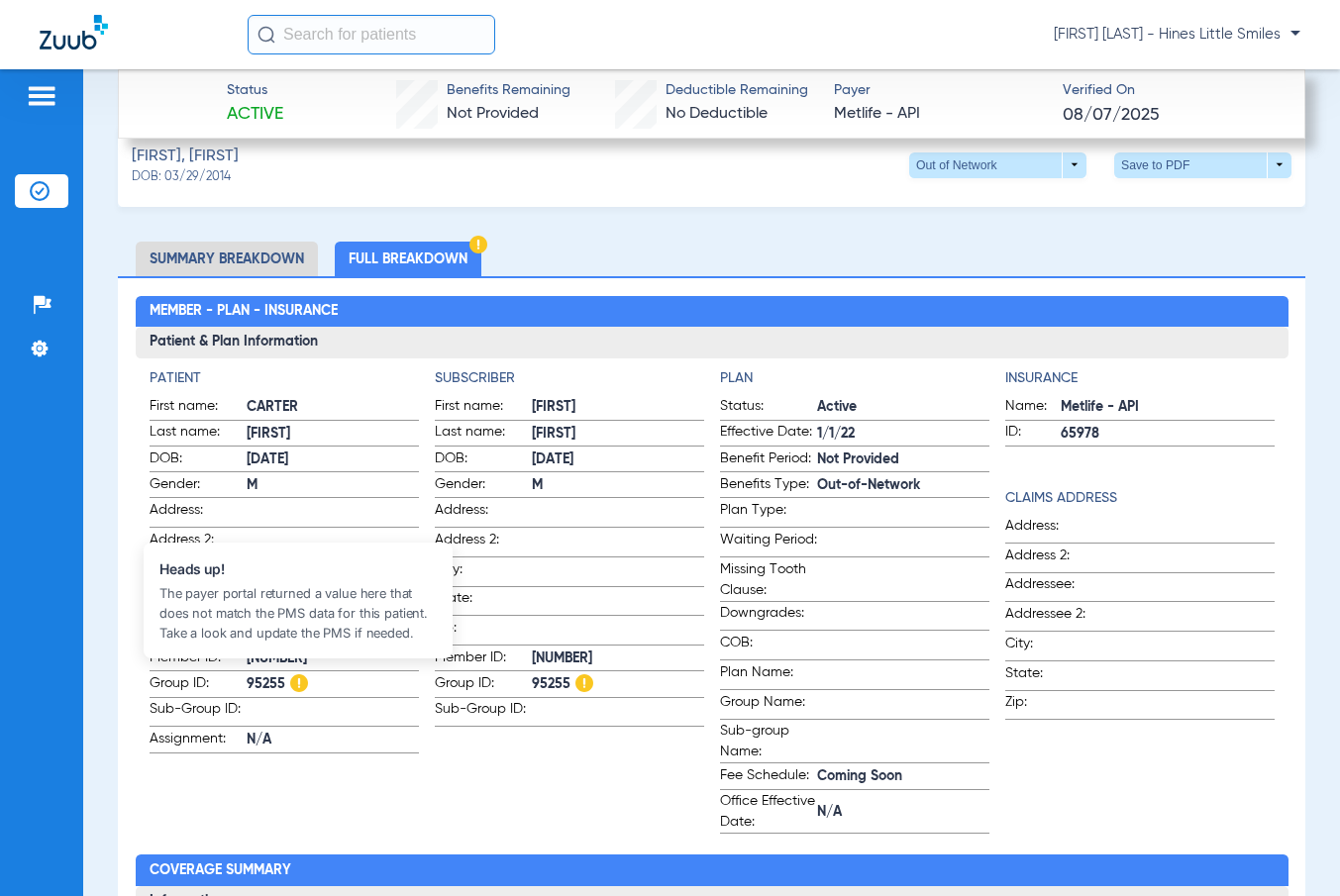 click 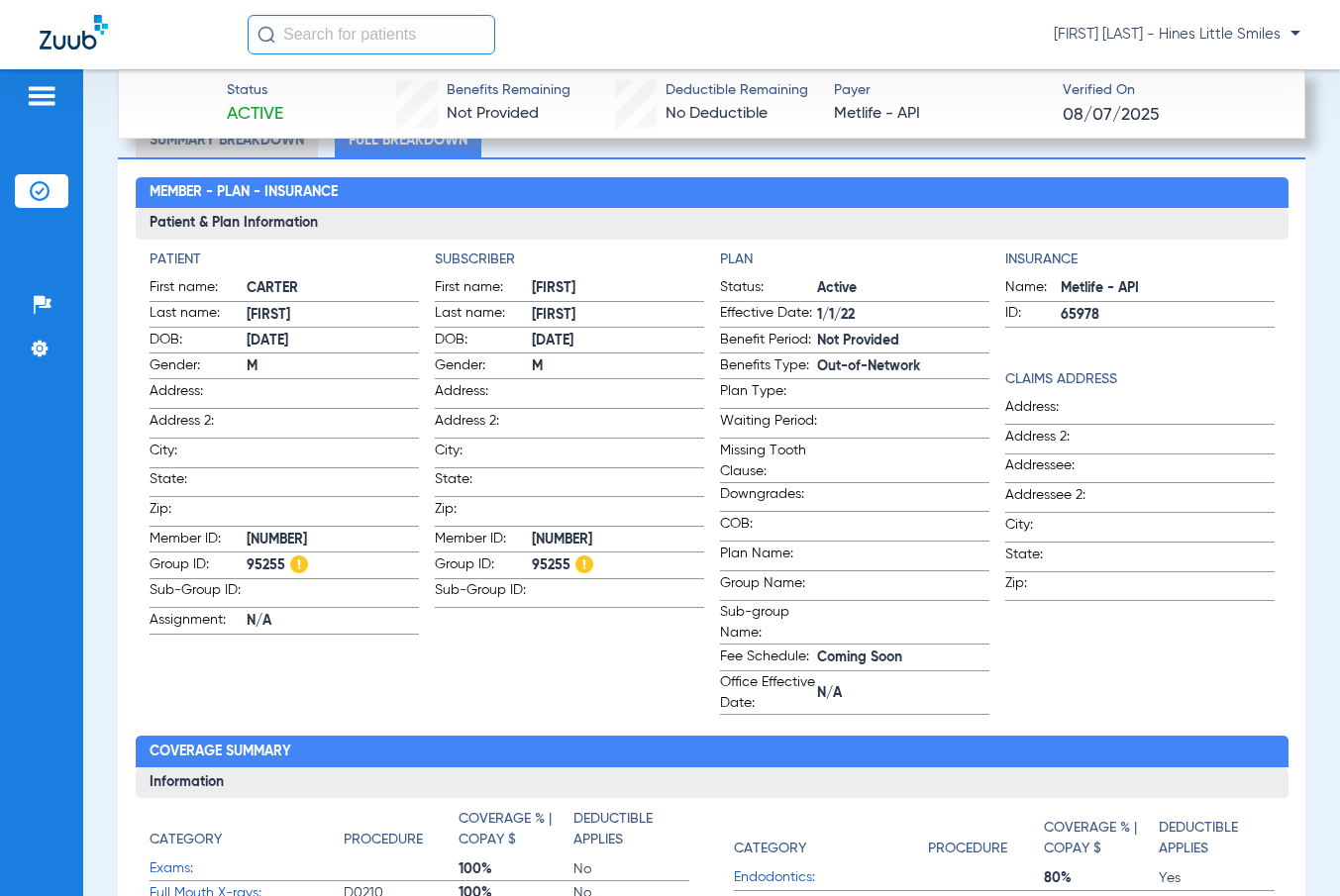 scroll, scrollTop: 1004, scrollLeft: 0, axis: vertical 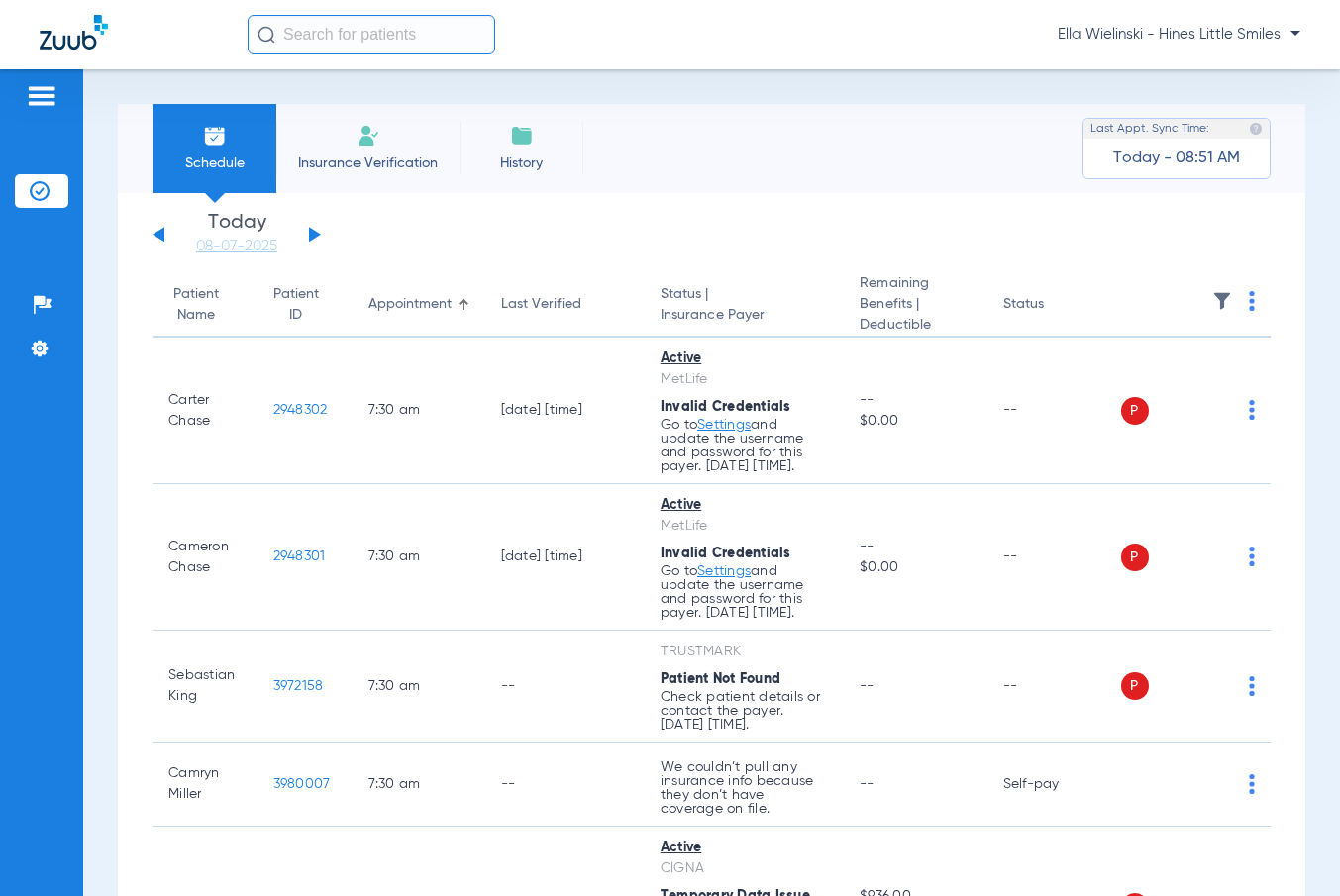 click on "Insurance Verification" 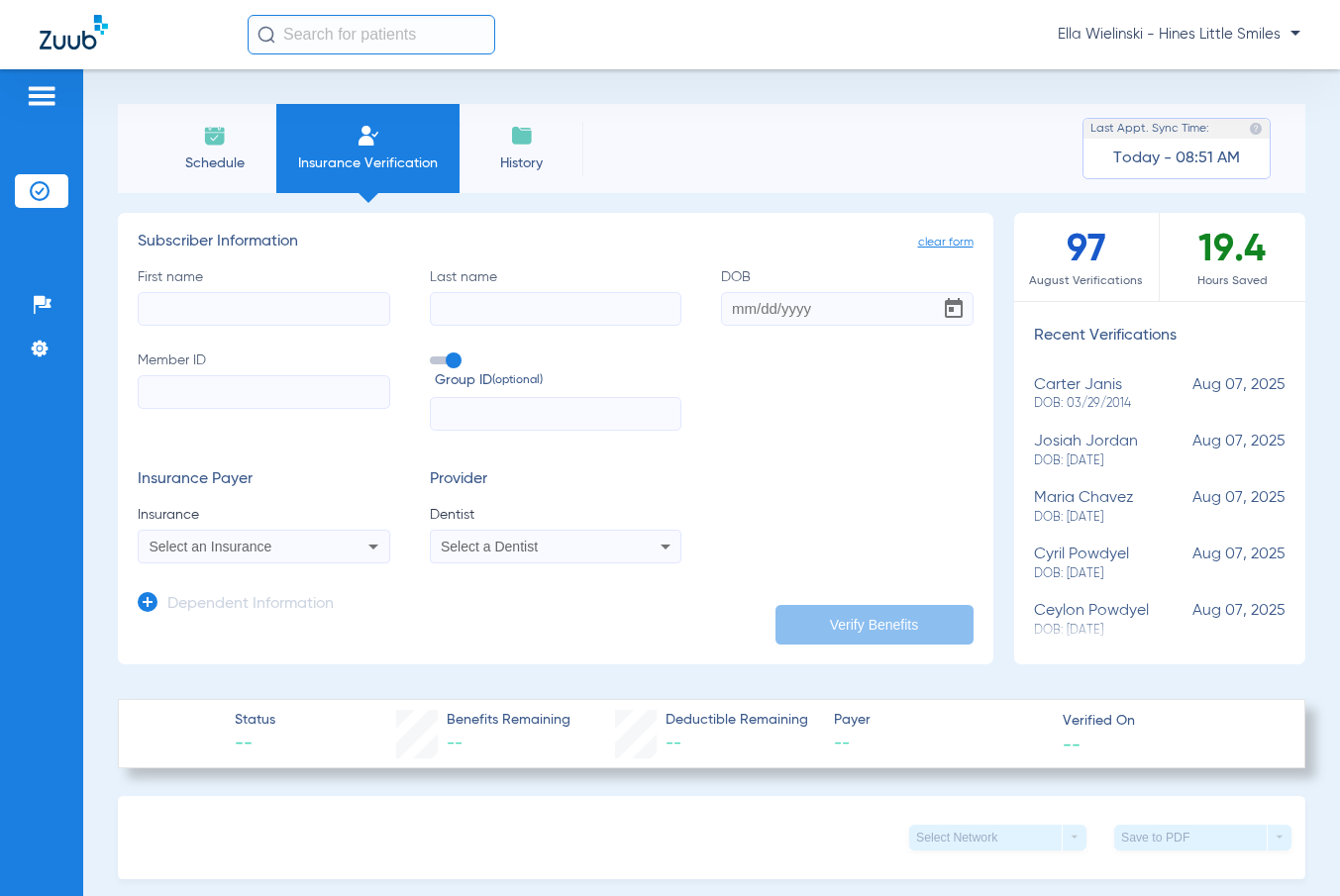 click on "First name" 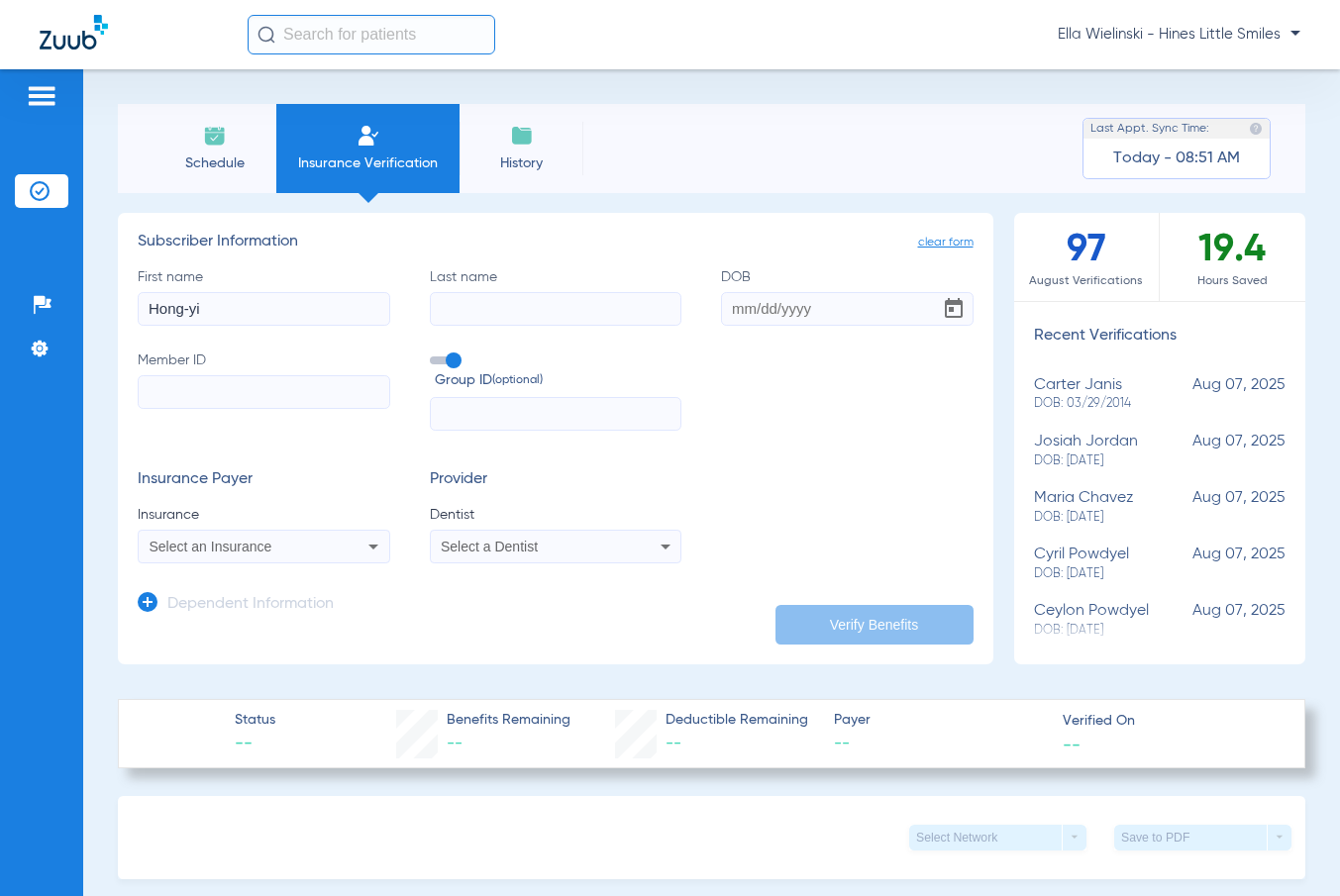 type on "Hong-yi" 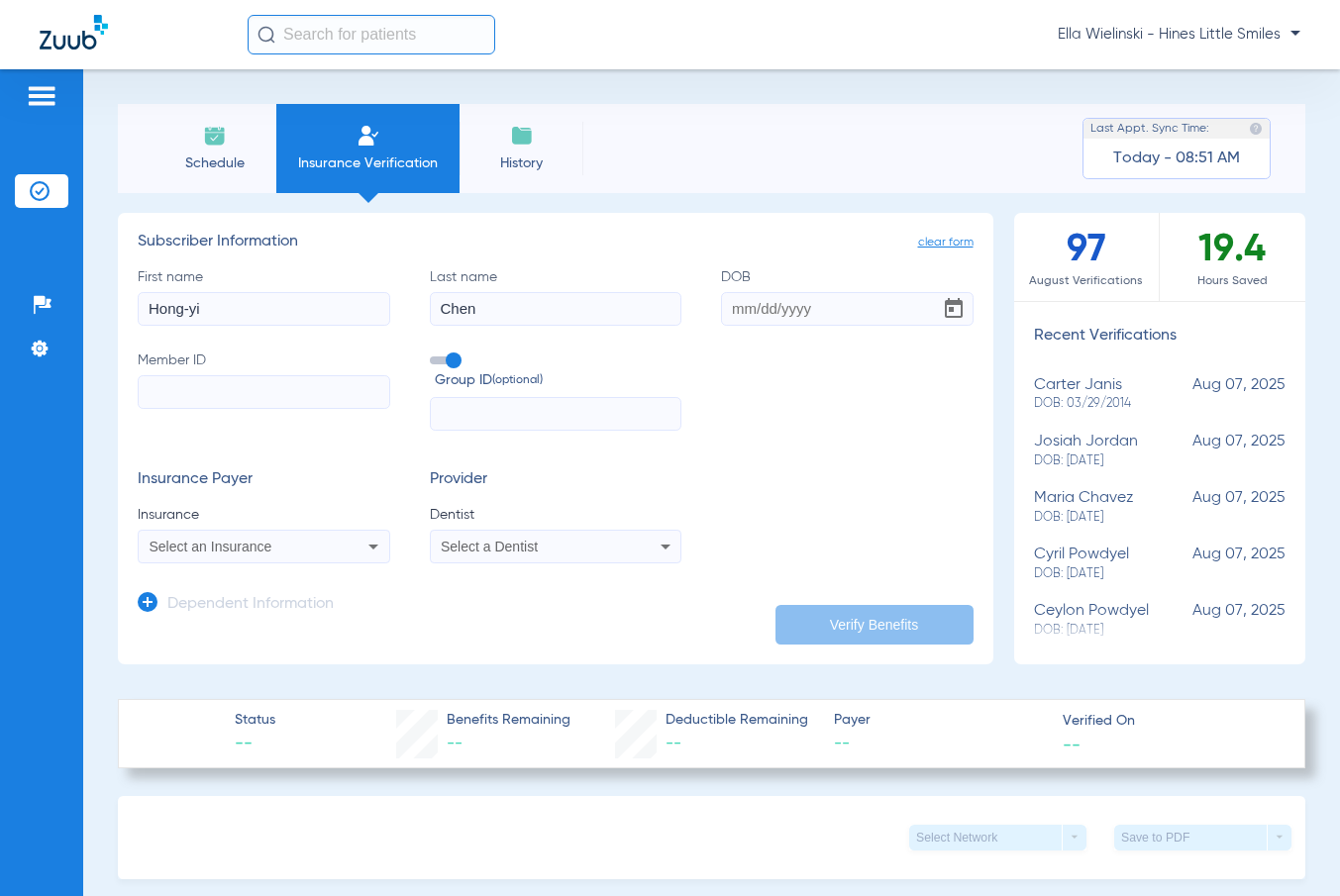 type on "Chen" 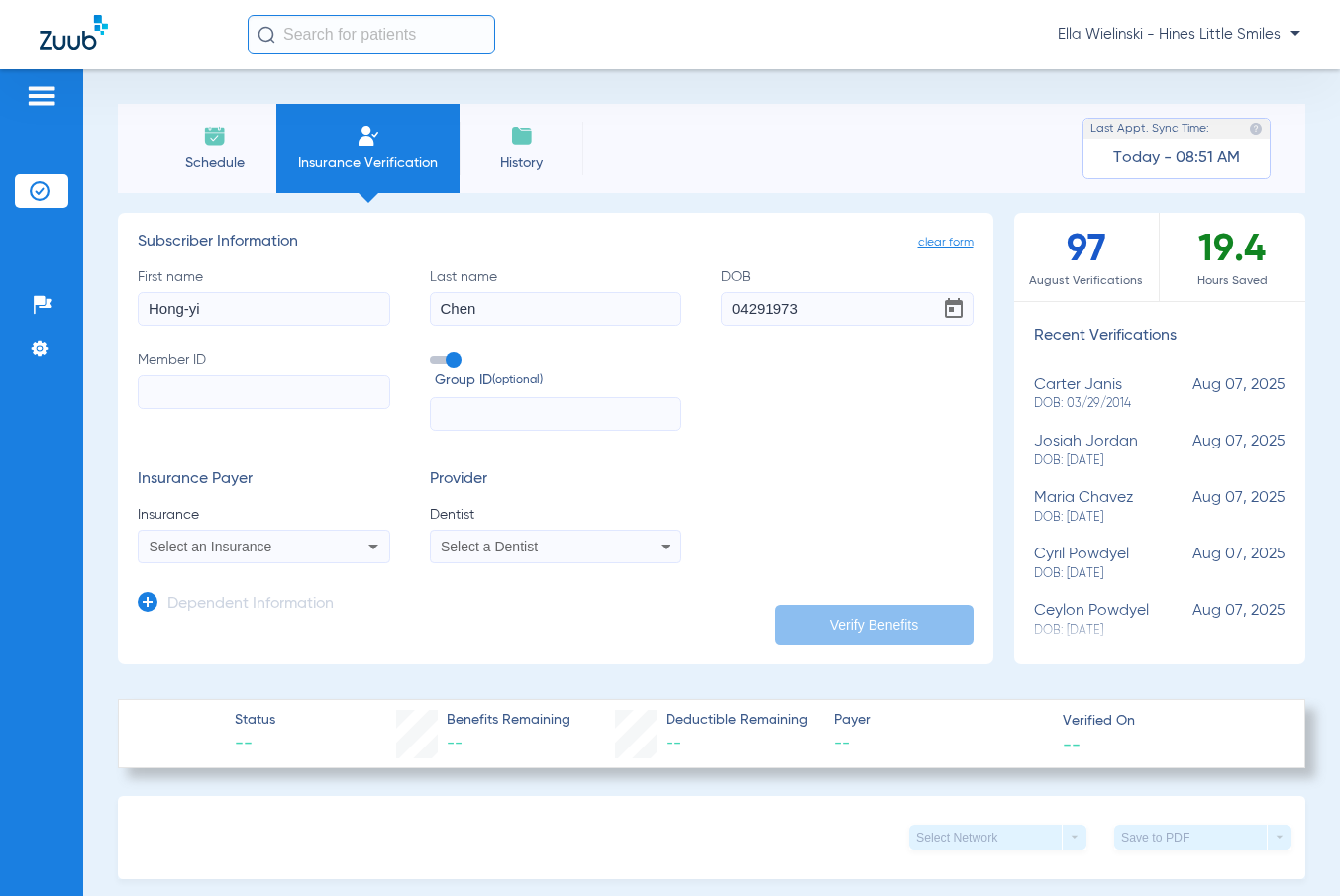 type on "04/29/1973" 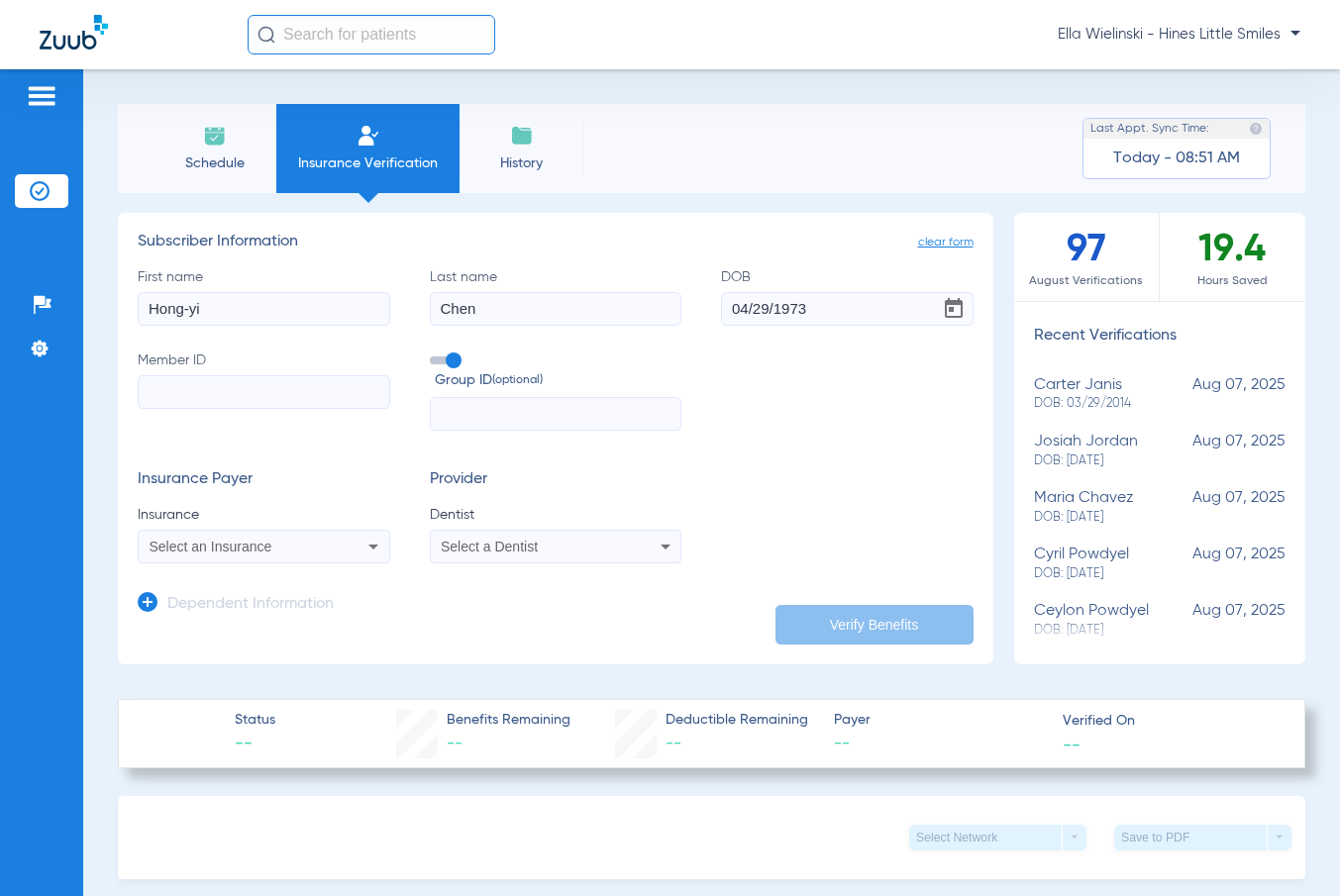click on "Member ID" 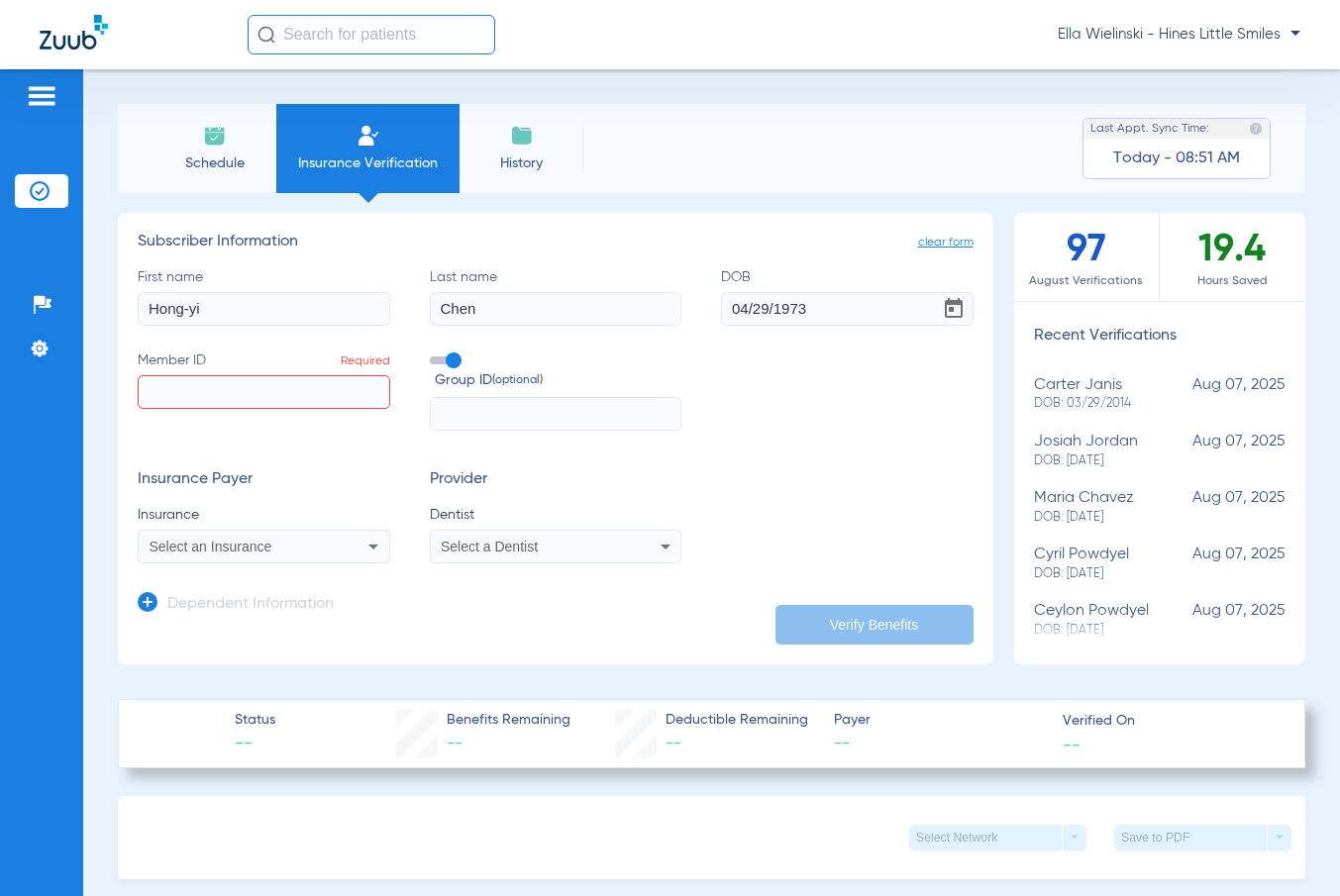 paste on "594139991" 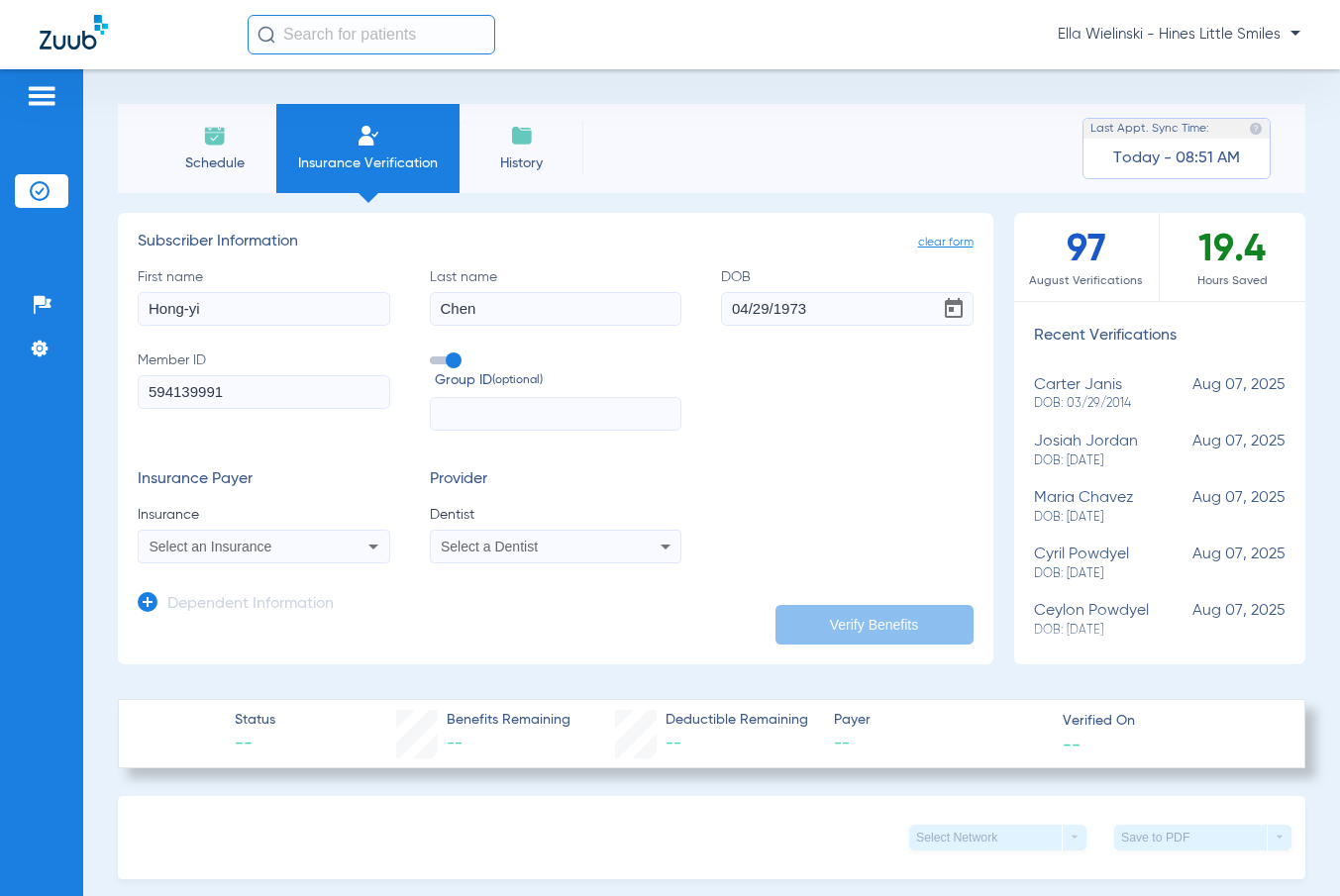type on "594139991" 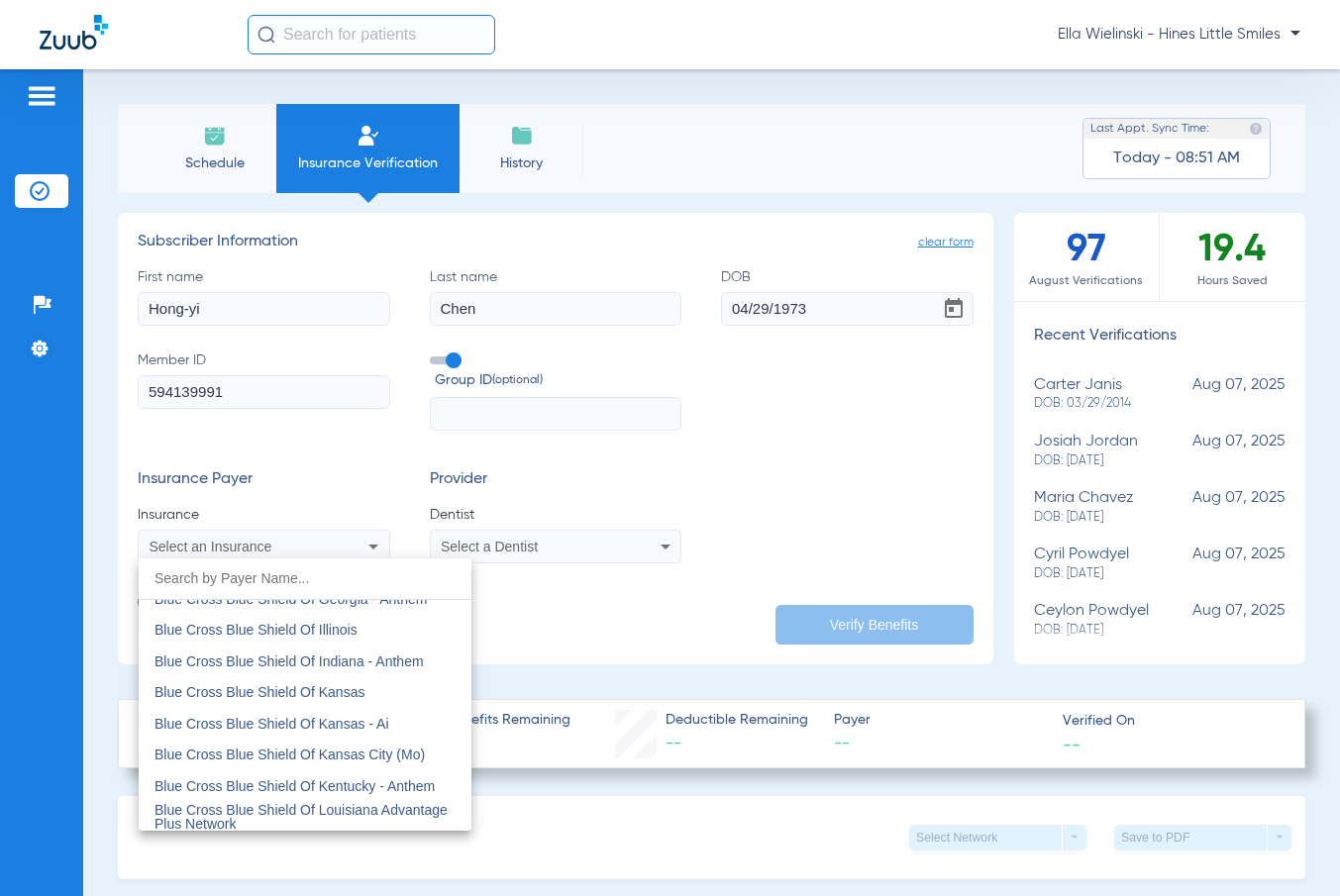 scroll, scrollTop: 1980, scrollLeft: 0, axis: vertical 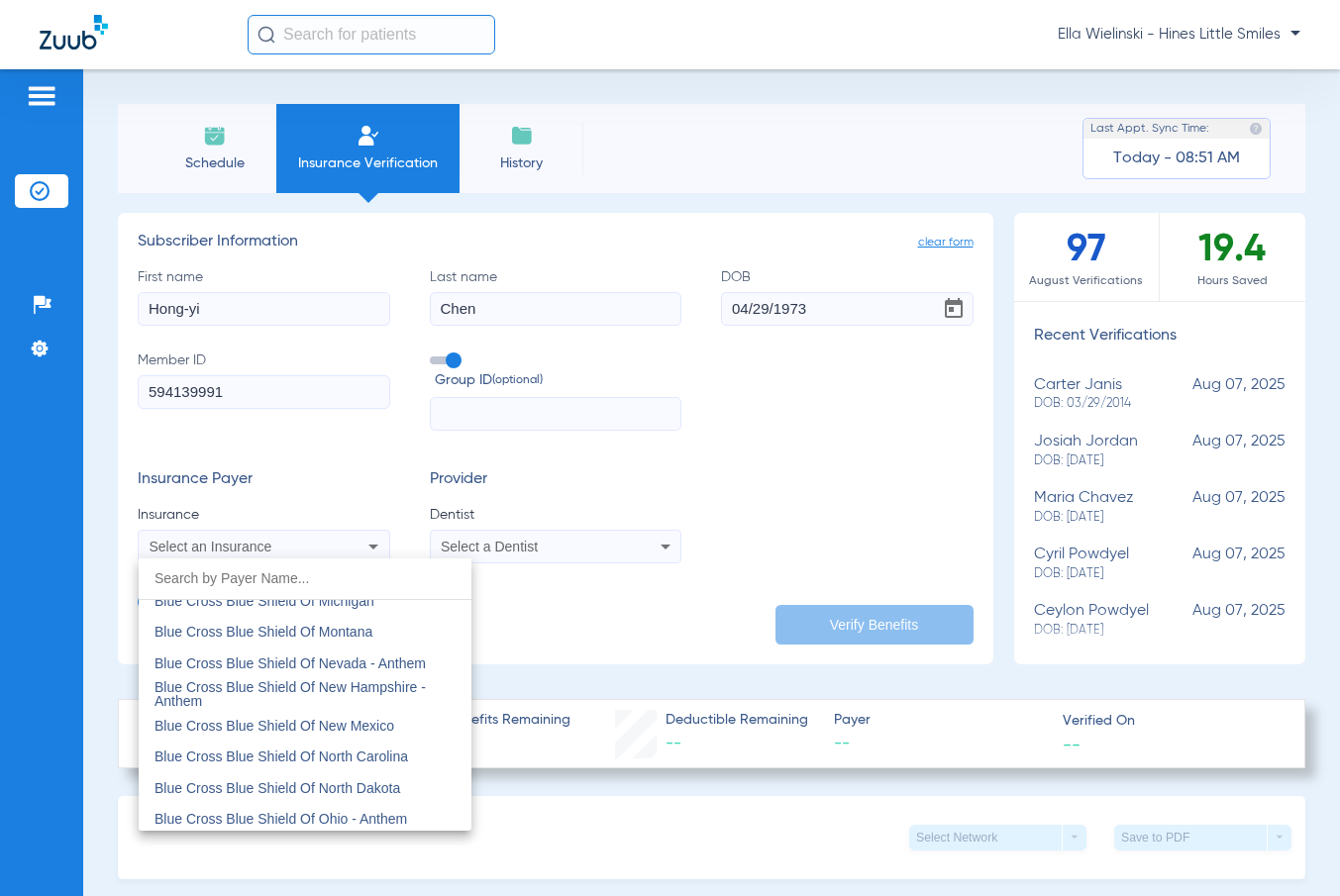 click at bounding box center (670, 448) 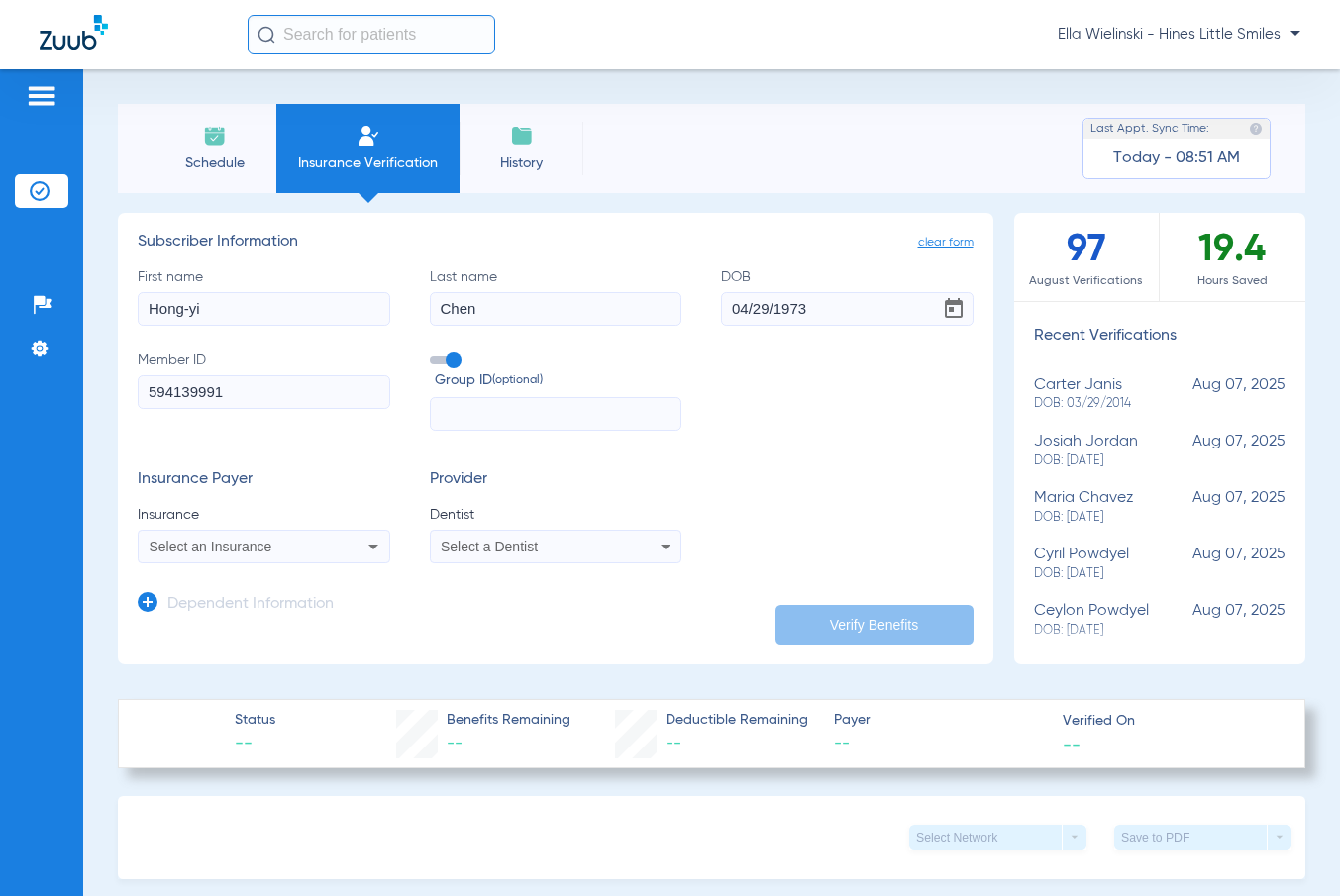 click on "Select an Insurance" at bounding box center [241, 547] 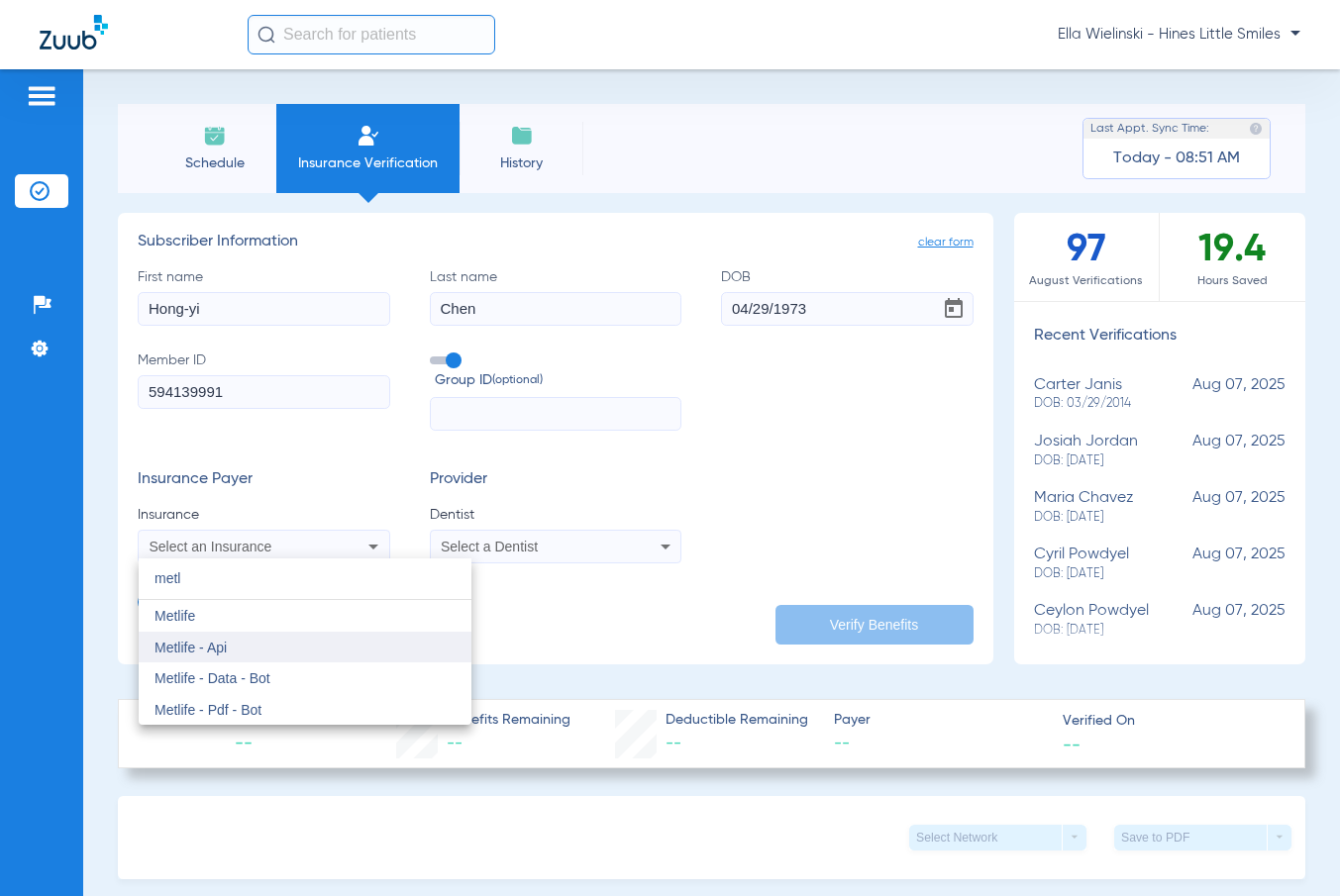 type on "metl" 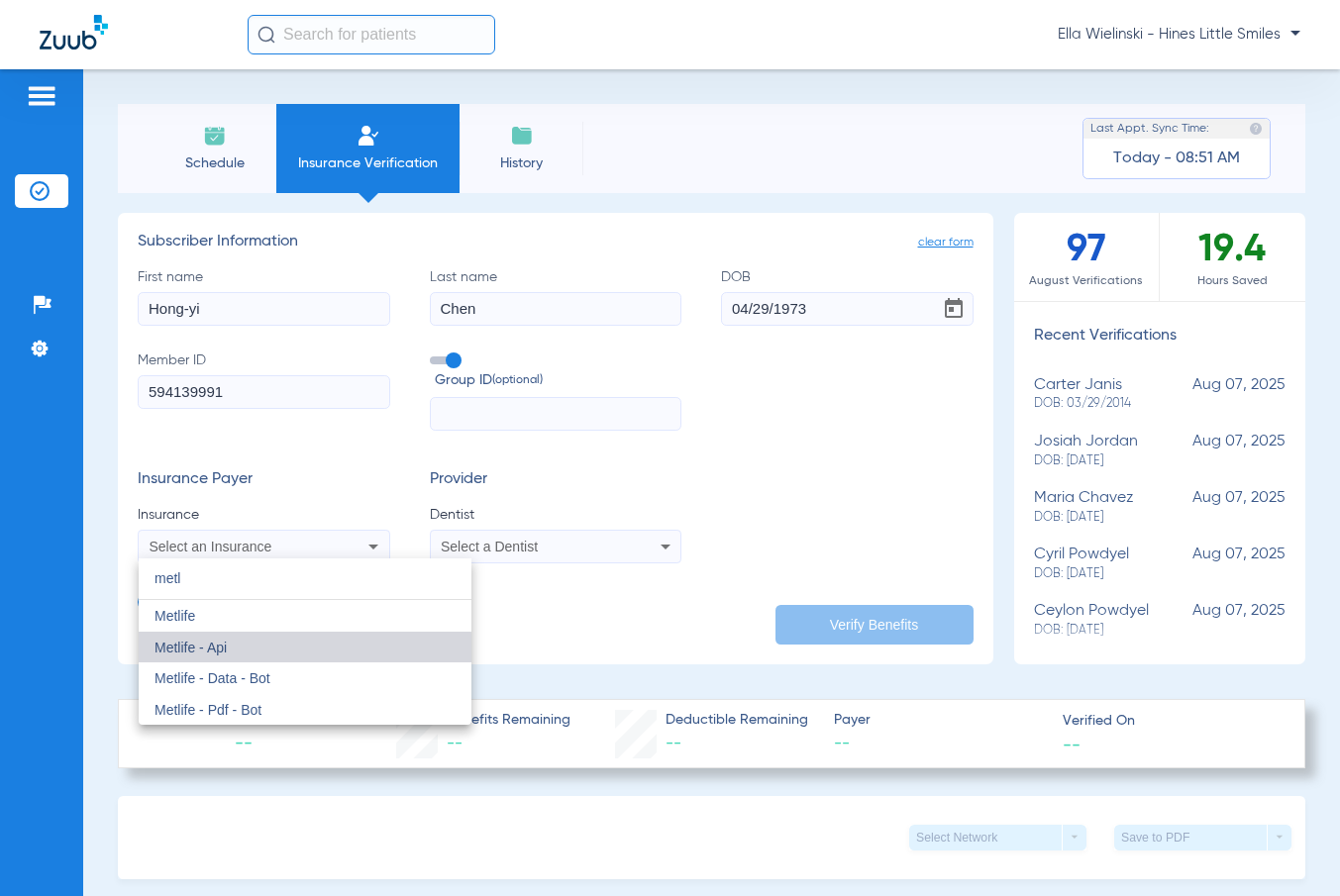 click on "Metlife - Api" at bounding box center [305, 647] 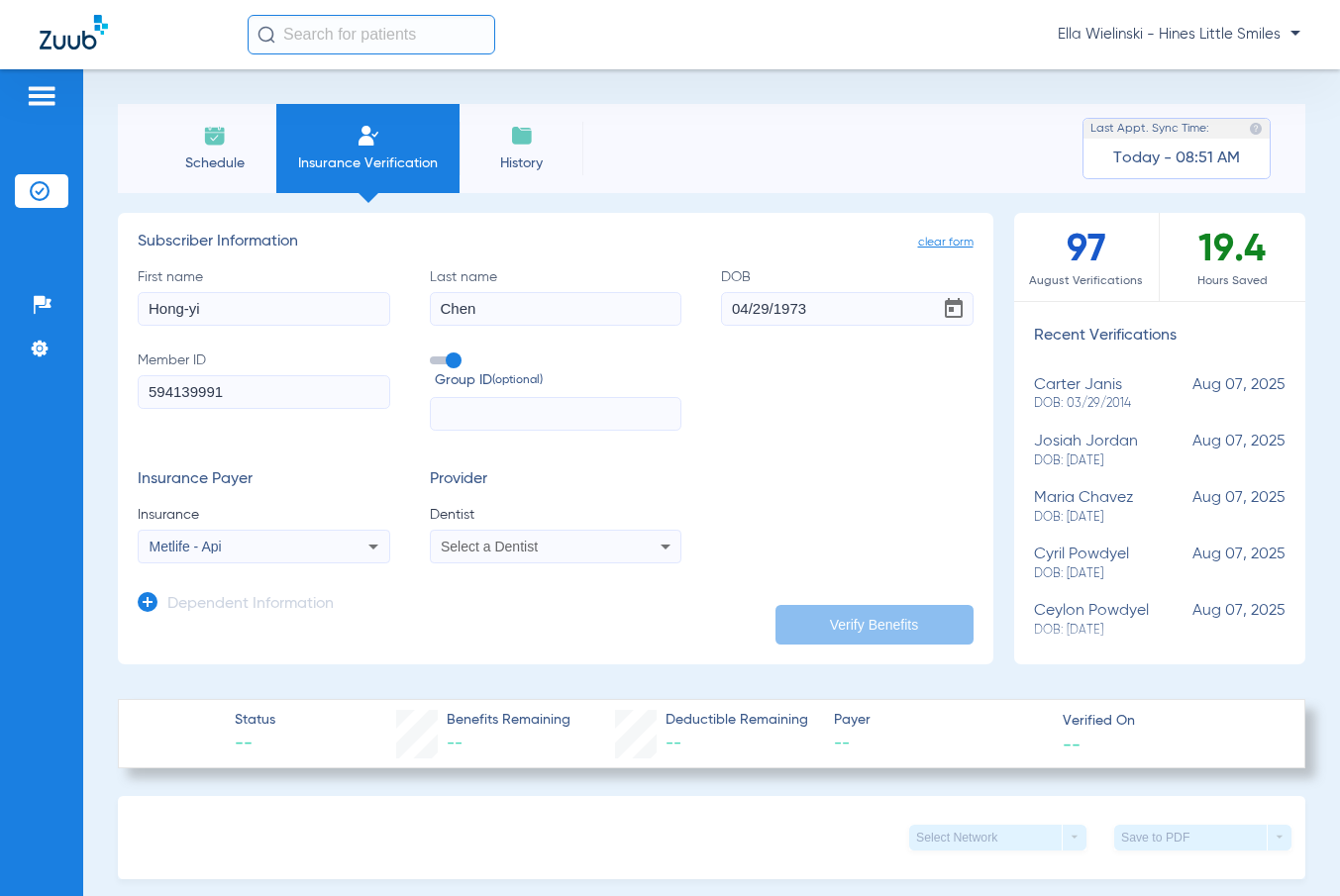 click on "Select a Dentist" at bounding box center (556, 547) 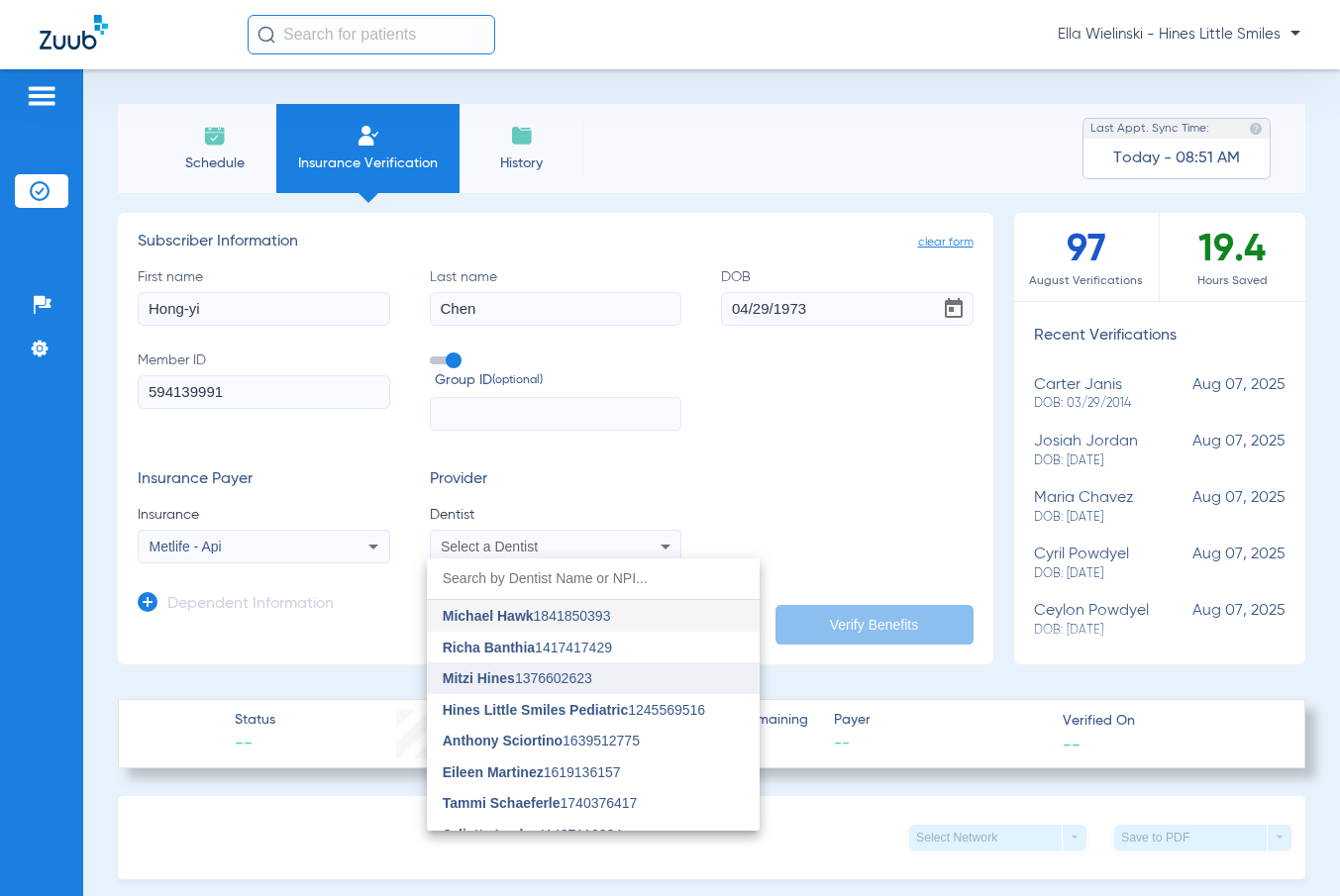 click on "Mitzi Hines   1376602623" at bounding box center [593, 678] 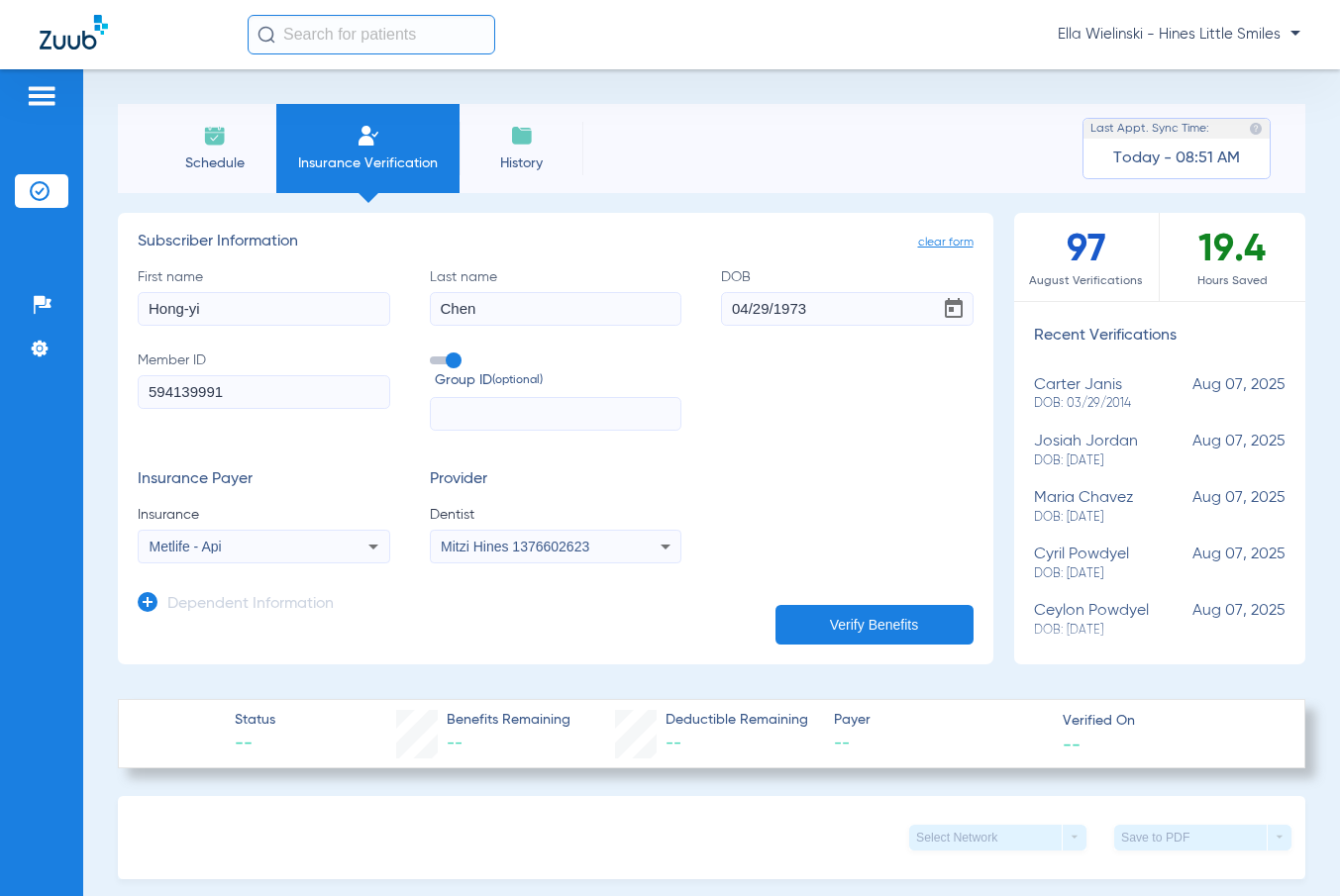 click on "Verify Benefits" 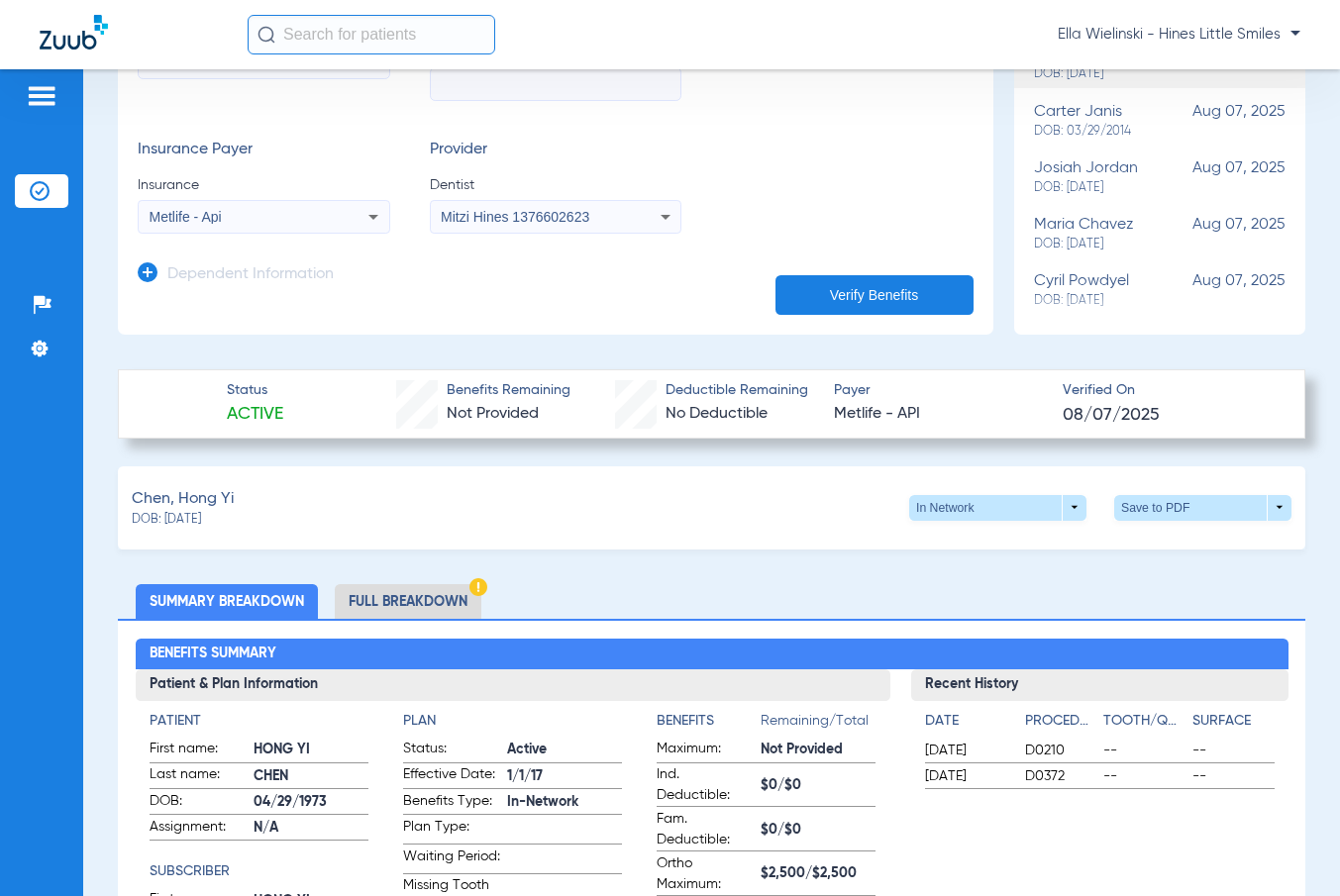 scroll, scrollTop: 660, scrollLeft: 0, axis: vertical 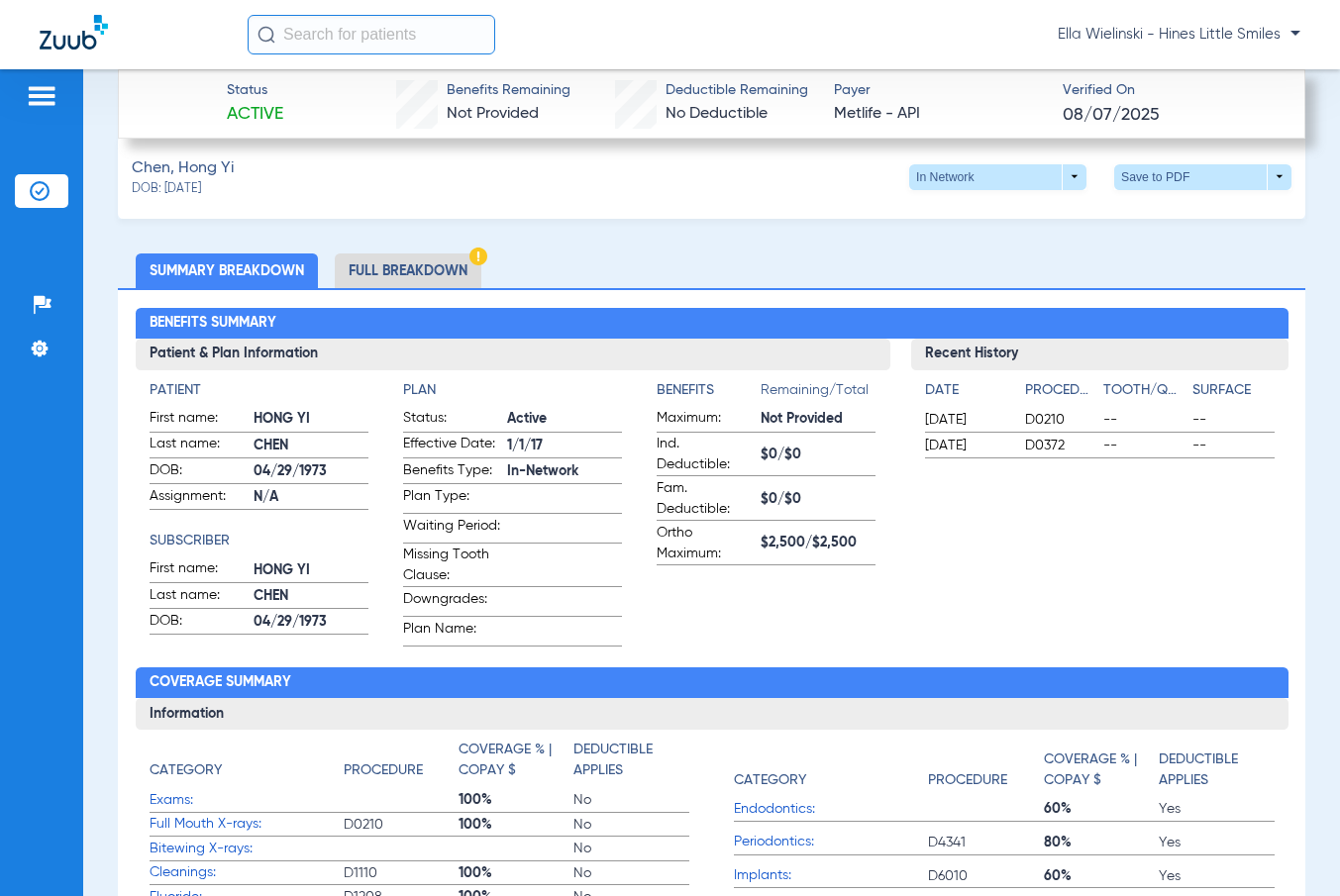 click on "Full Breakdown" 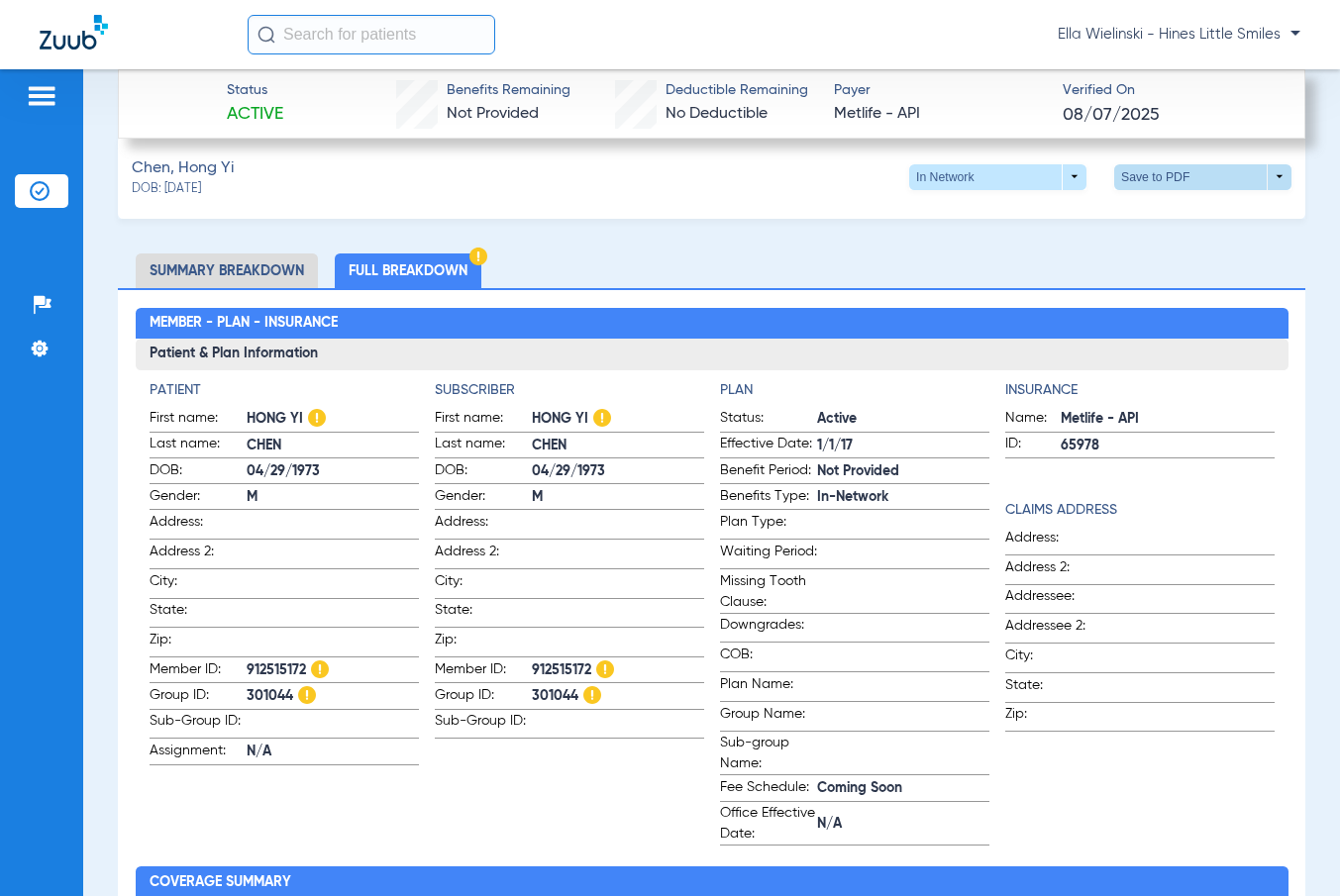 click 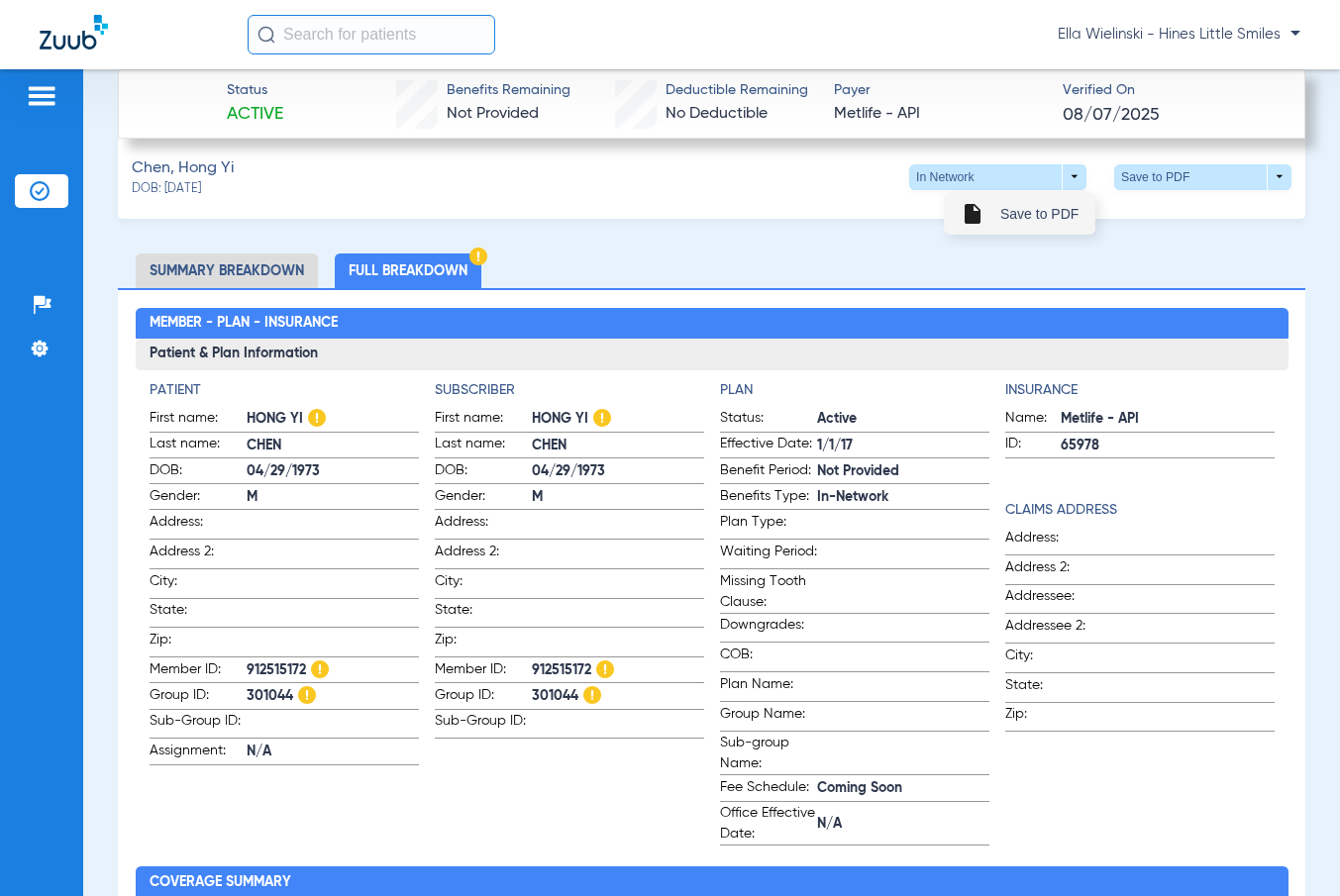 click on "insert_drive_file  Save to PDF" at bounding box center [1019, 214] 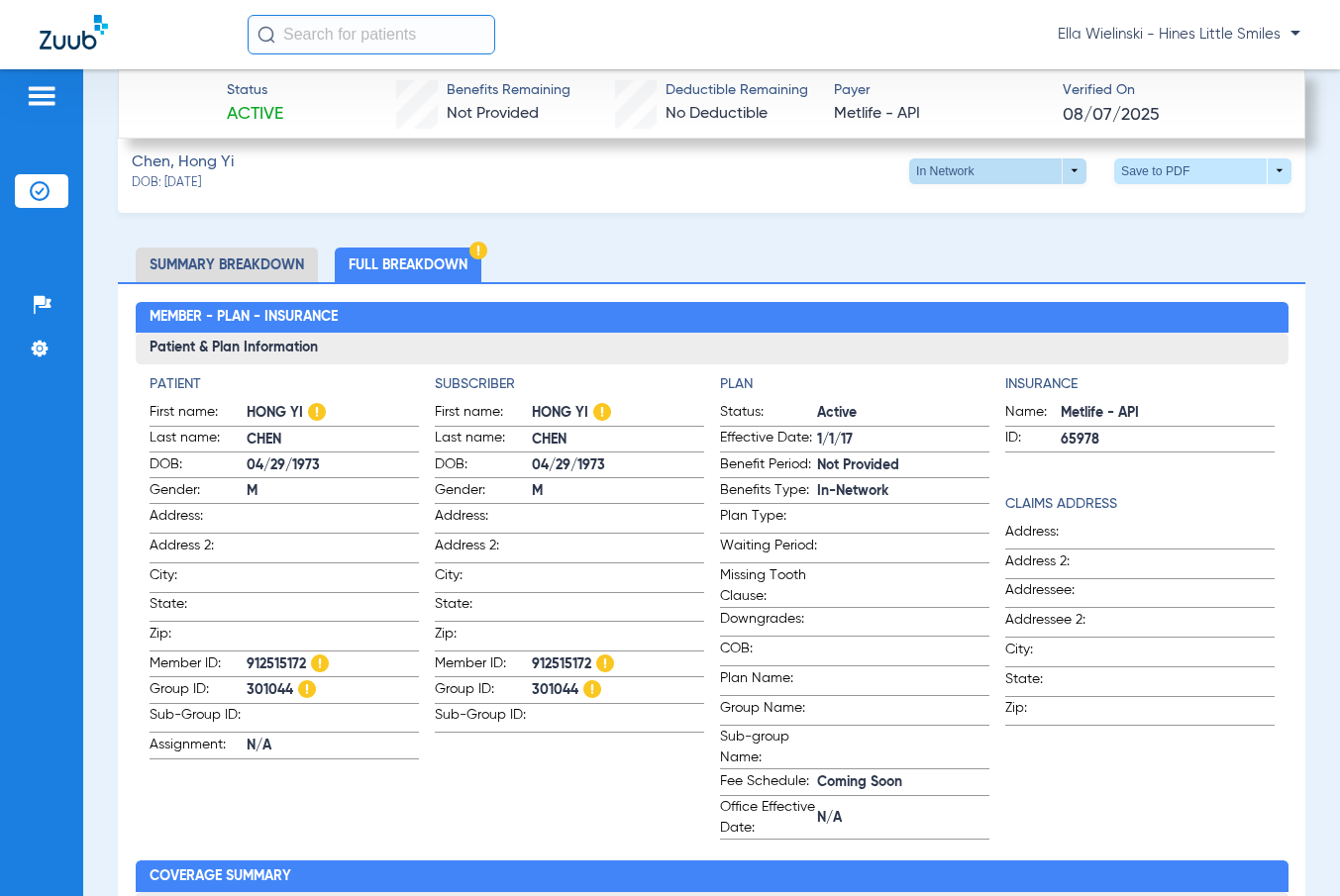 scroll, scrollTop: 495, scrollLeft: 0, axis: vertical 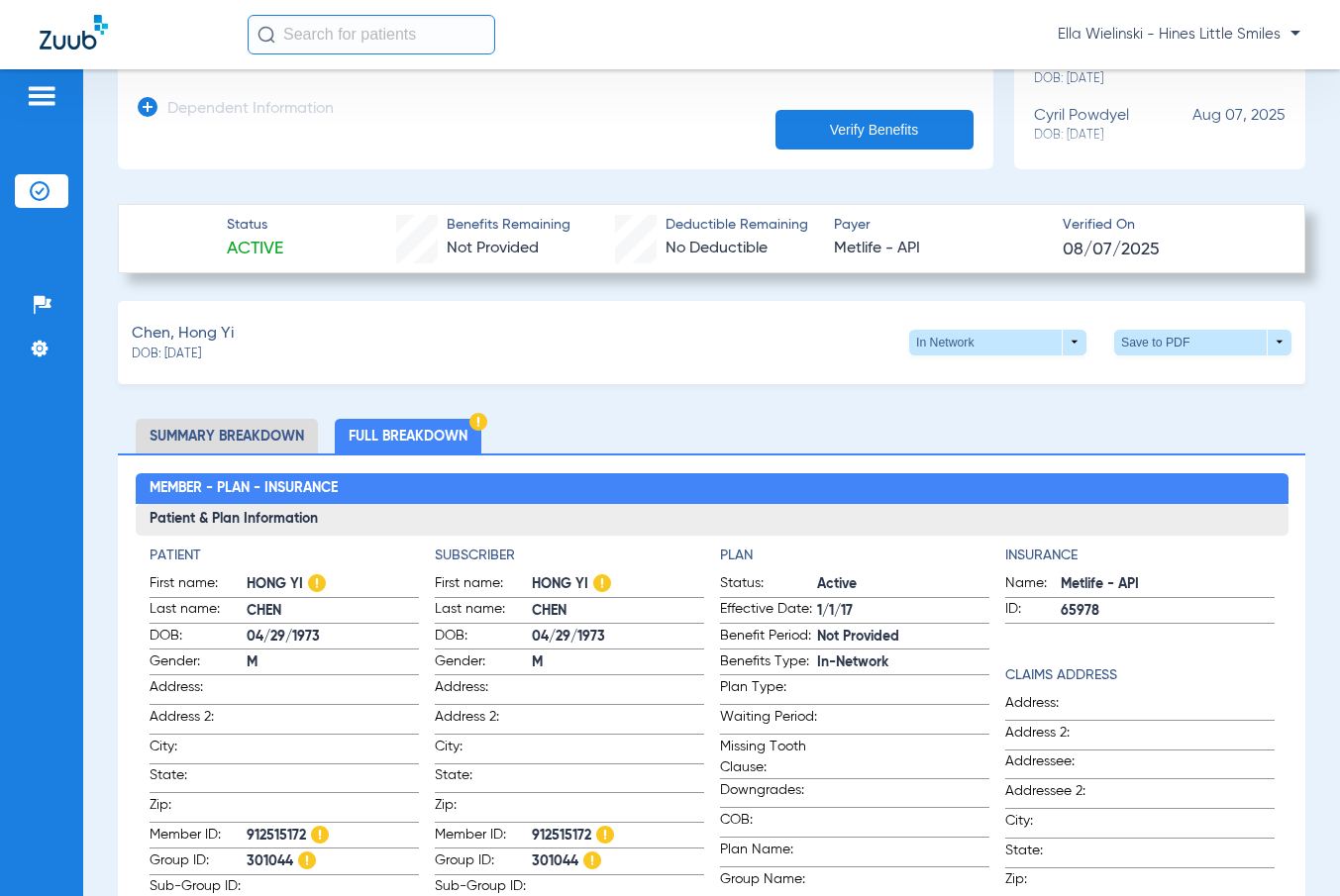 click on "Summary Breakdown" 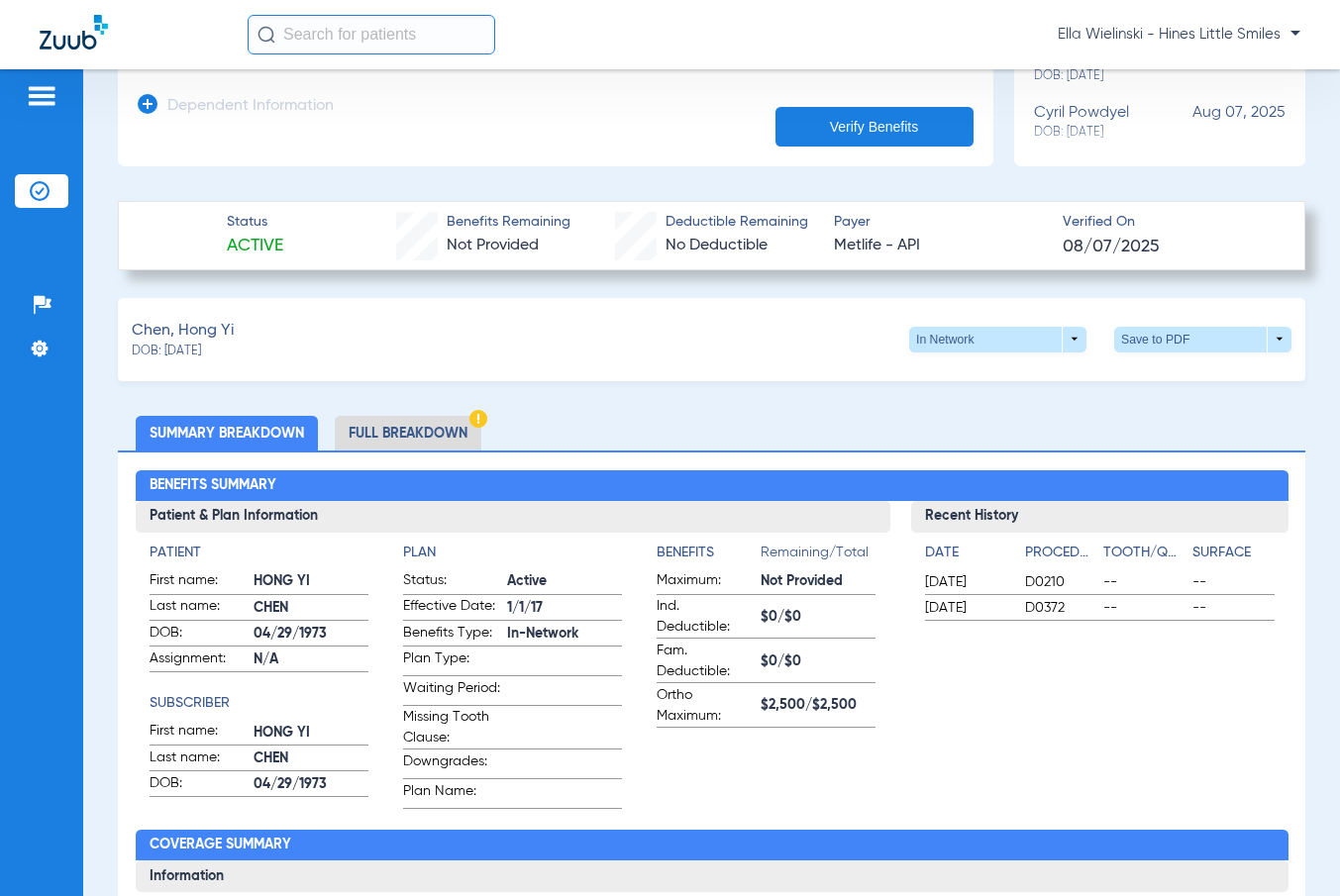 scroll, scrollTop: 495, scrollLeft: 0, axis: vertical 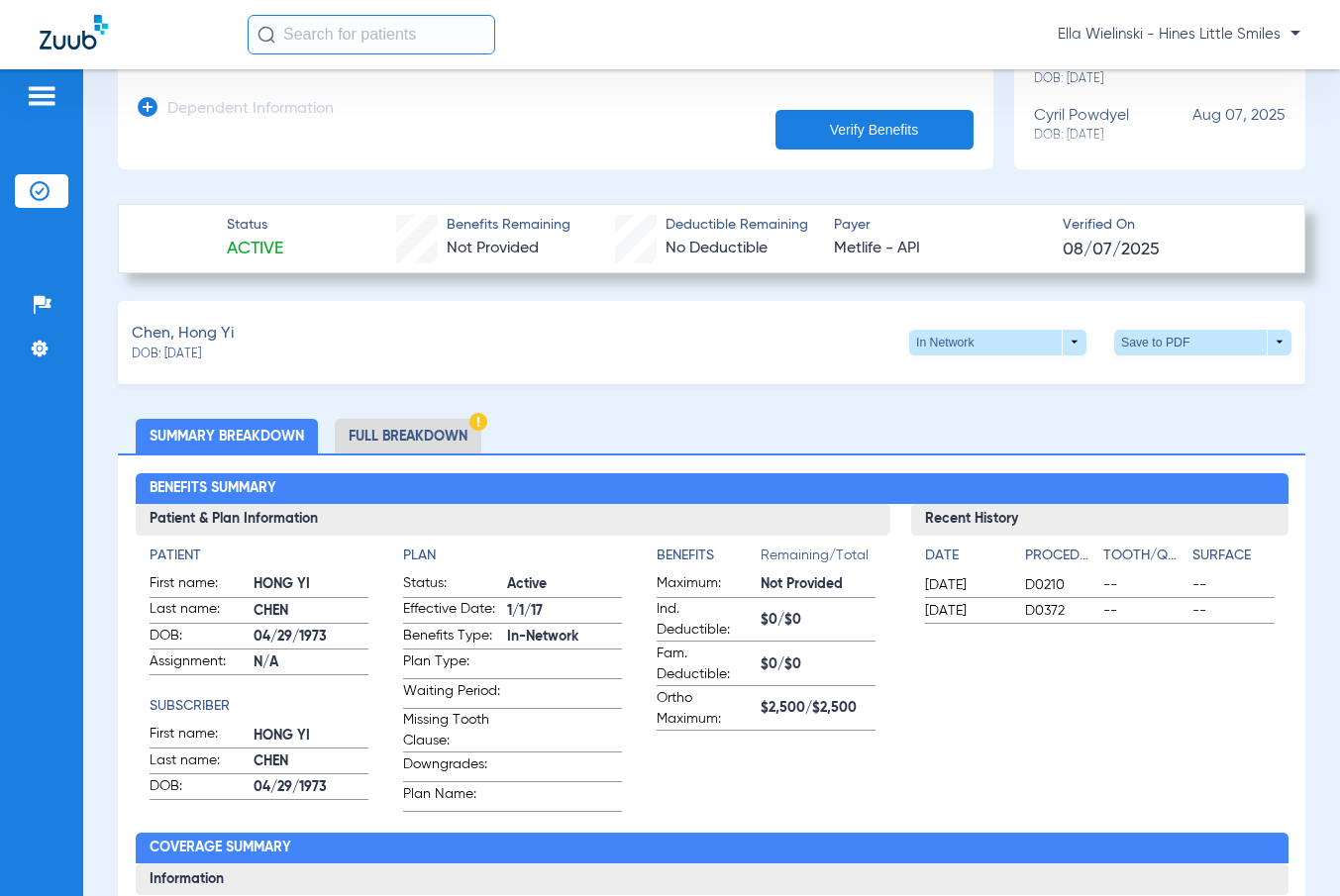 click on "Full Breakdown" 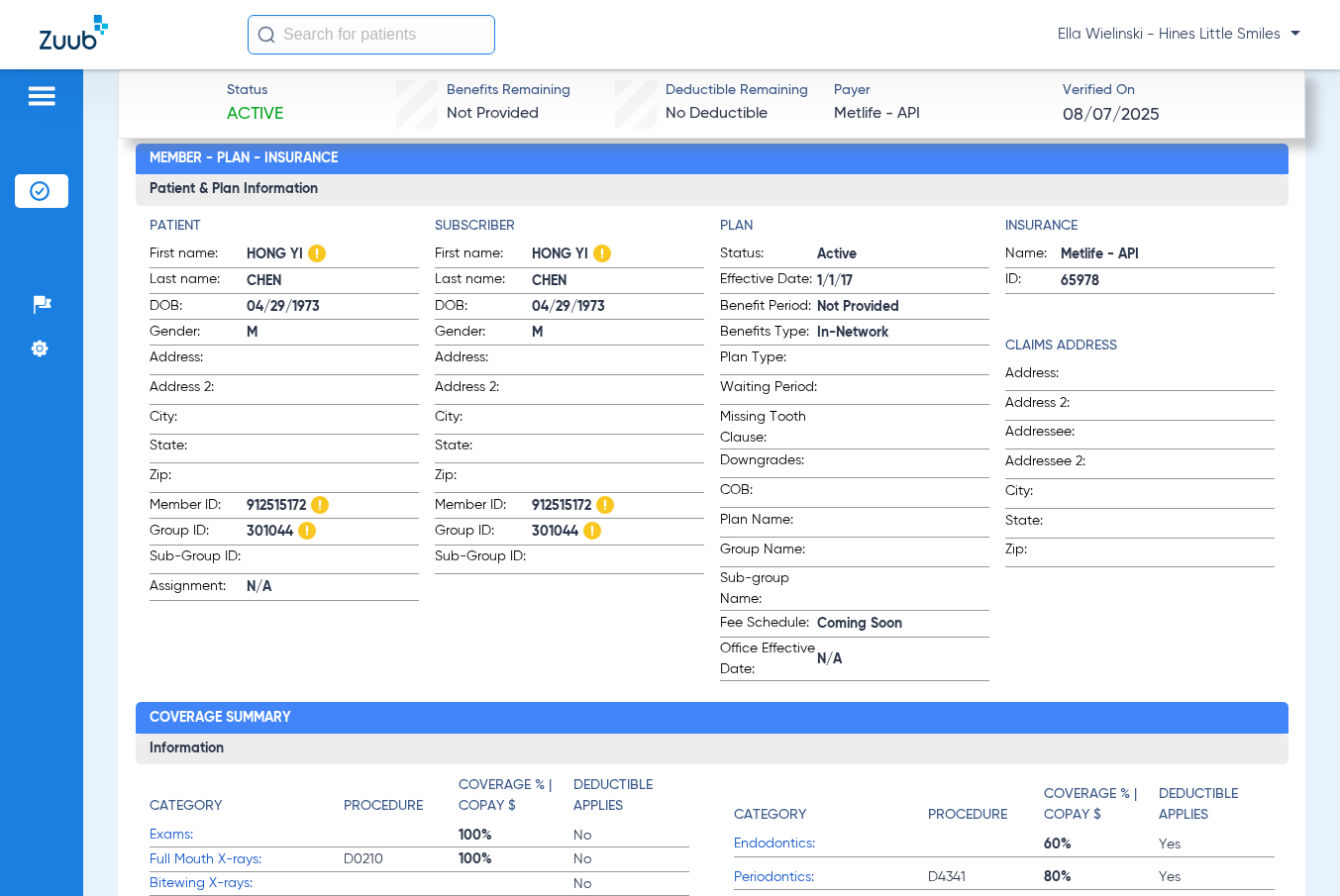 scroll, scrollTop: 1320, scrollLeft: 0, axis: vertical 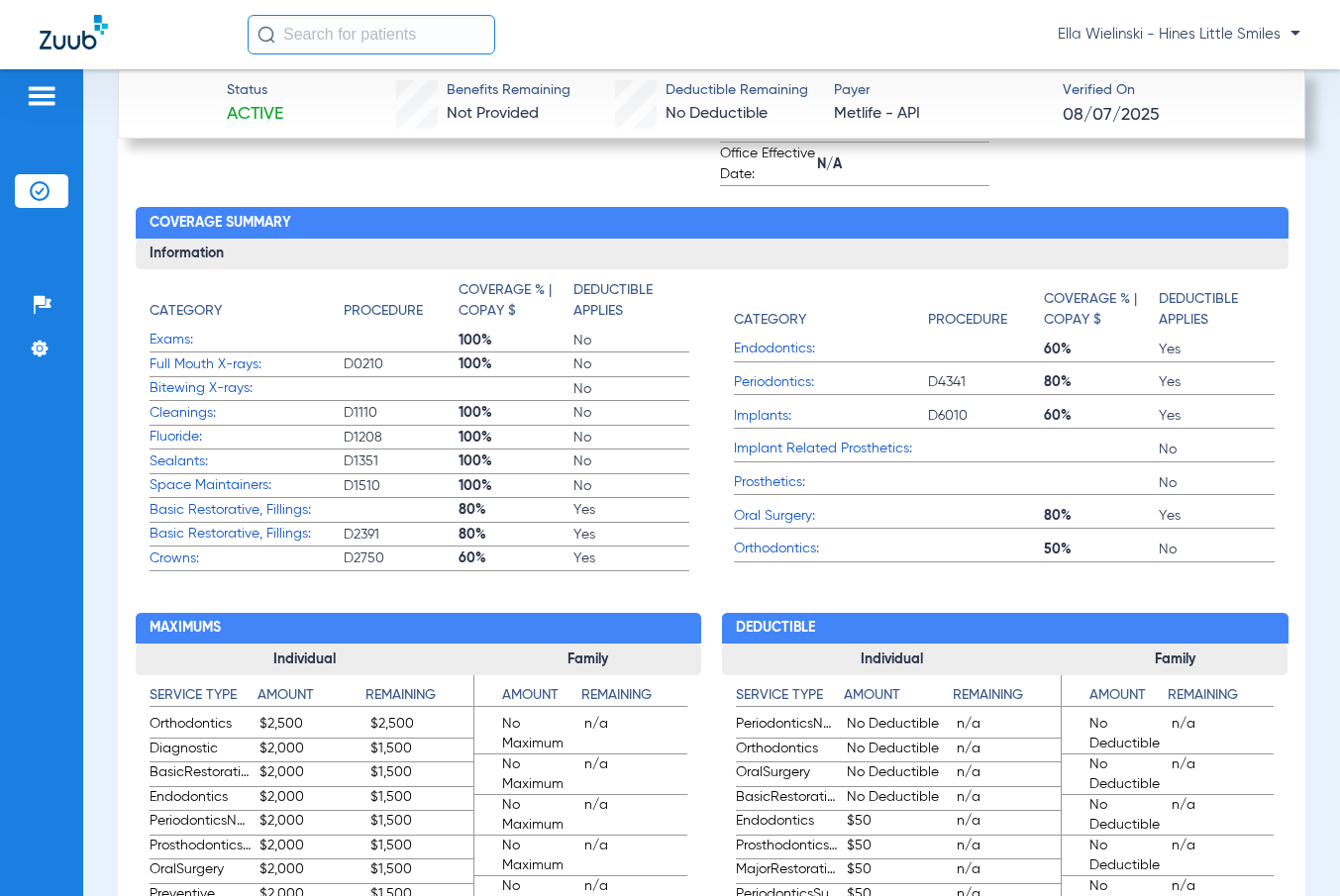 drag, startPoint x: 864, startPoint y: 439, endPoint x: 1313, endPoint y: 364, distance: 455.22083 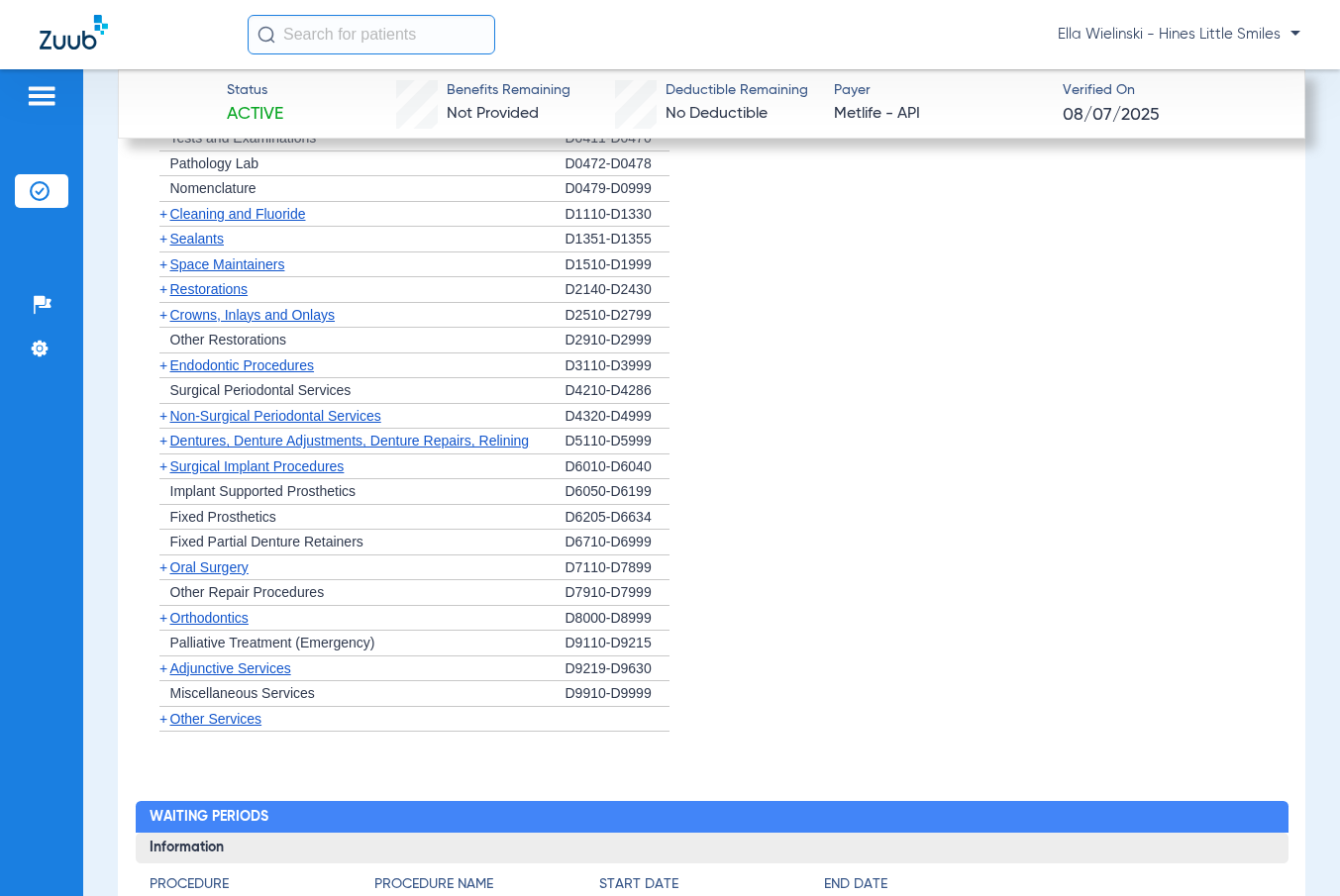 scroll, scrollTop: 3185, scrollLeft: 0, axis: vertical 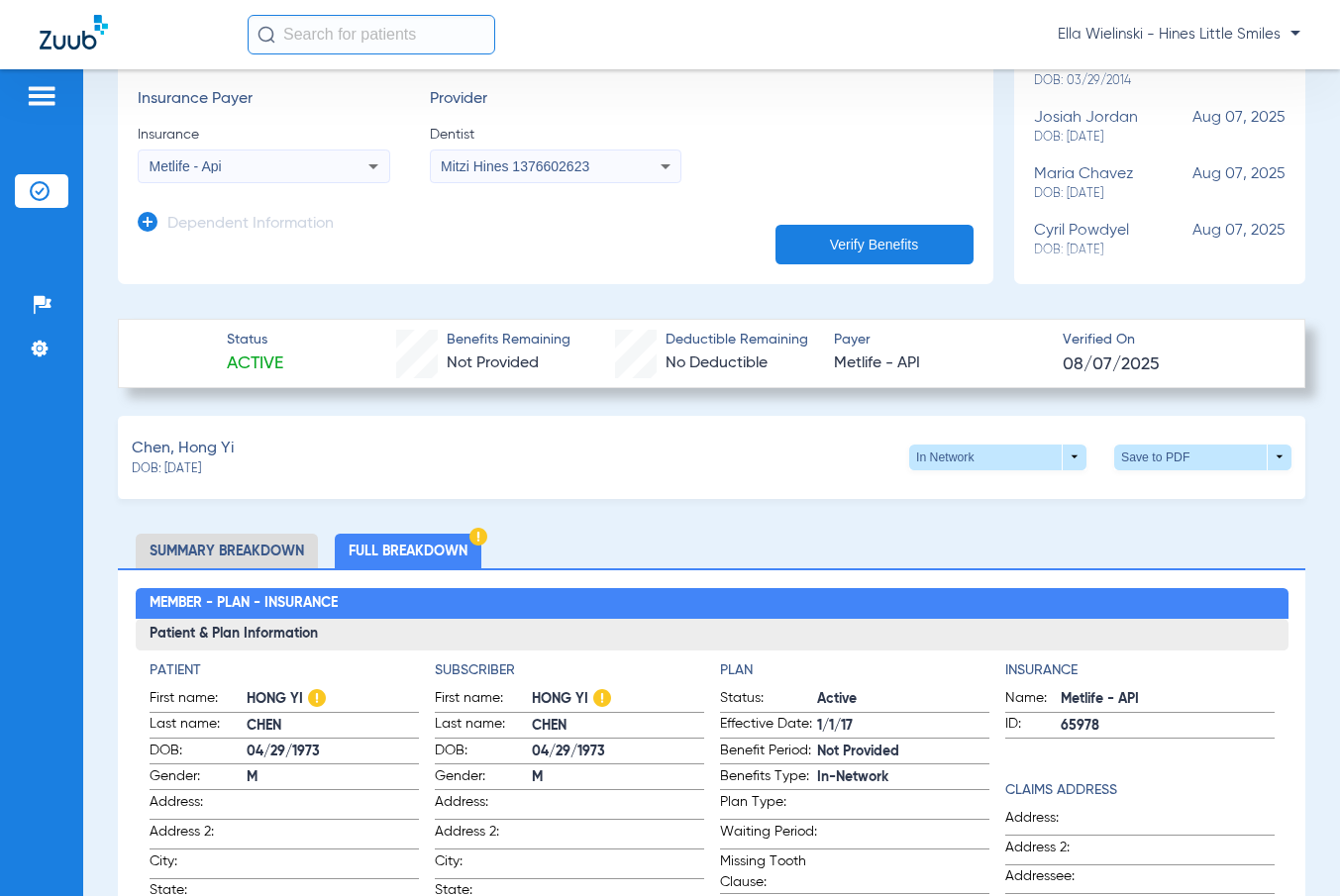 drag, startPoint x: 1160, startPoint y: 691, endPoint x: 147, endPoint y: 593, distance: 1017.7293 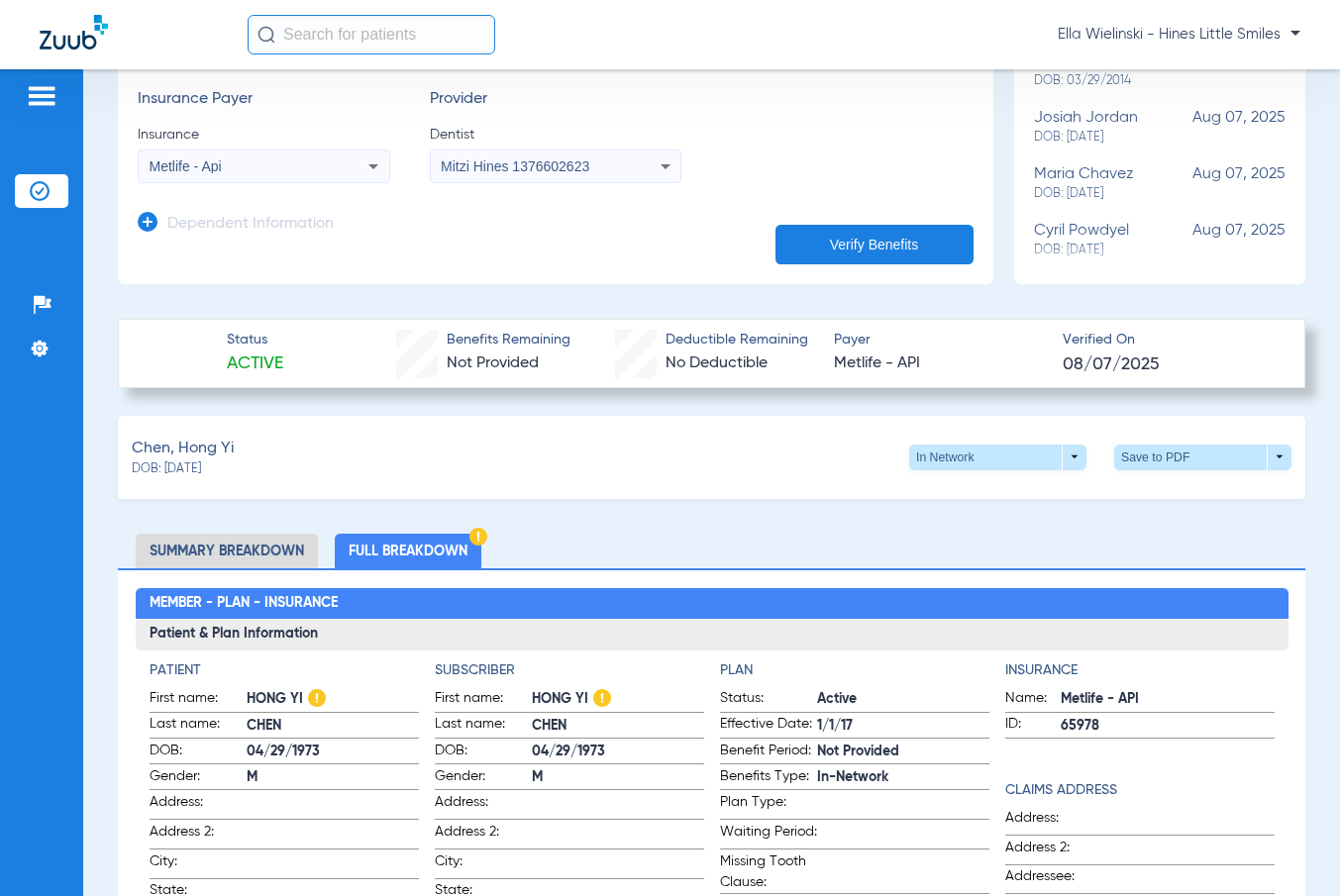 click on "Summary Breakdown   Full Breakdown  Member - Plan - Insurance Patient & Plan Information Patient First name:  HONG YI  Last name:  CHEN  DOB:  04/29/1973  Gender:  M  Address:    Address 2:    City:    State:    Zip:    Member ID:  912515172  Group ID:  301044  Sub-Group ID:    Assignment:  N/A  Subscriber First name:  HONG YI  Last name:  CHEN  DOB:  04/29/1973  Gender:  M  Address:    Address 2:    City:    State:    Zip:    Member ID:  912515172  Group ID:  301044  Sub-Group ID:    Plan Status:  Active  Effective Date:  1/1/17  Benefit Period:  Not Provided  Benefits Type:  In-Network  Plan Type:    Waiting Period:    Missing Tooth Clause:    Downgrades:    COB:    Plan Name:    Group Name:    Sub-group Name:    Fee Schedule:  Coming Soon  Office Effective Date:  N/A  Insurance Name:  Metlife - API  ID:  65978  Claims Address Address:    Address 2:    Addressee:    Addressee 2:    City:    State:    Zip:    Coverage Summary Information Category Procedure Coverage % | Copay $ Deductible Applies Exams:" 